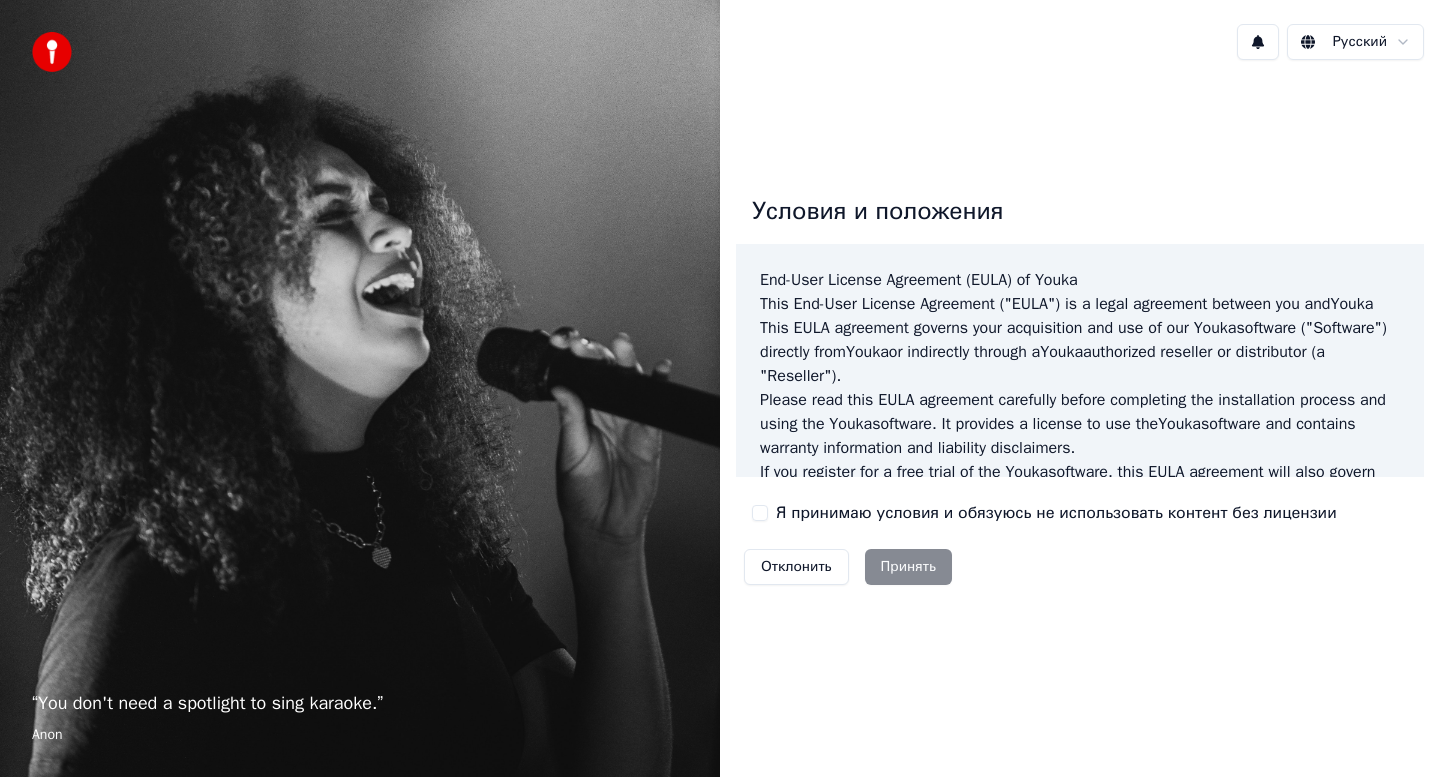 scroll, scrollTop: 0, scrollLeft: 0, axis: both 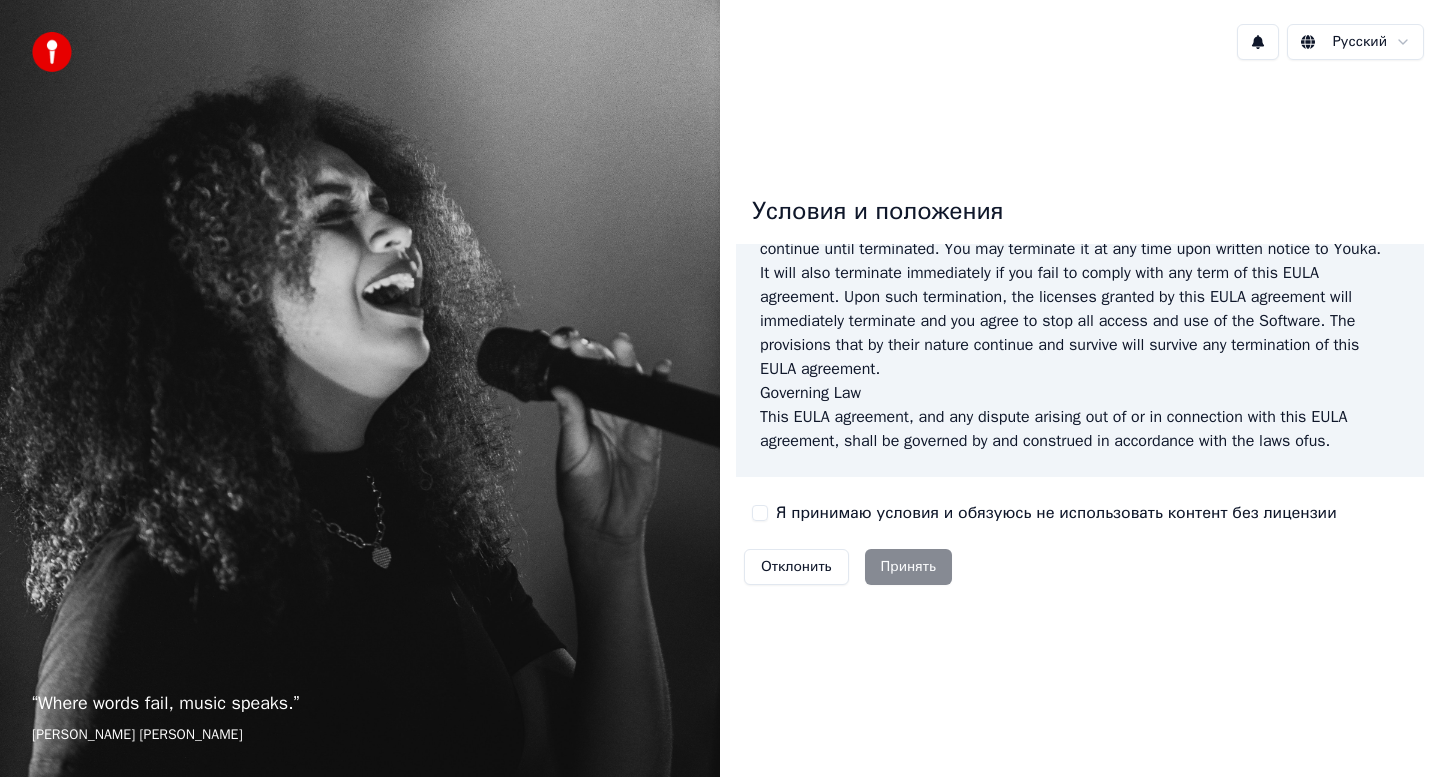 click on "Я принимаю условия и обязуюсь не использовать контент без лицензии" at bounding box center (1056, 513) 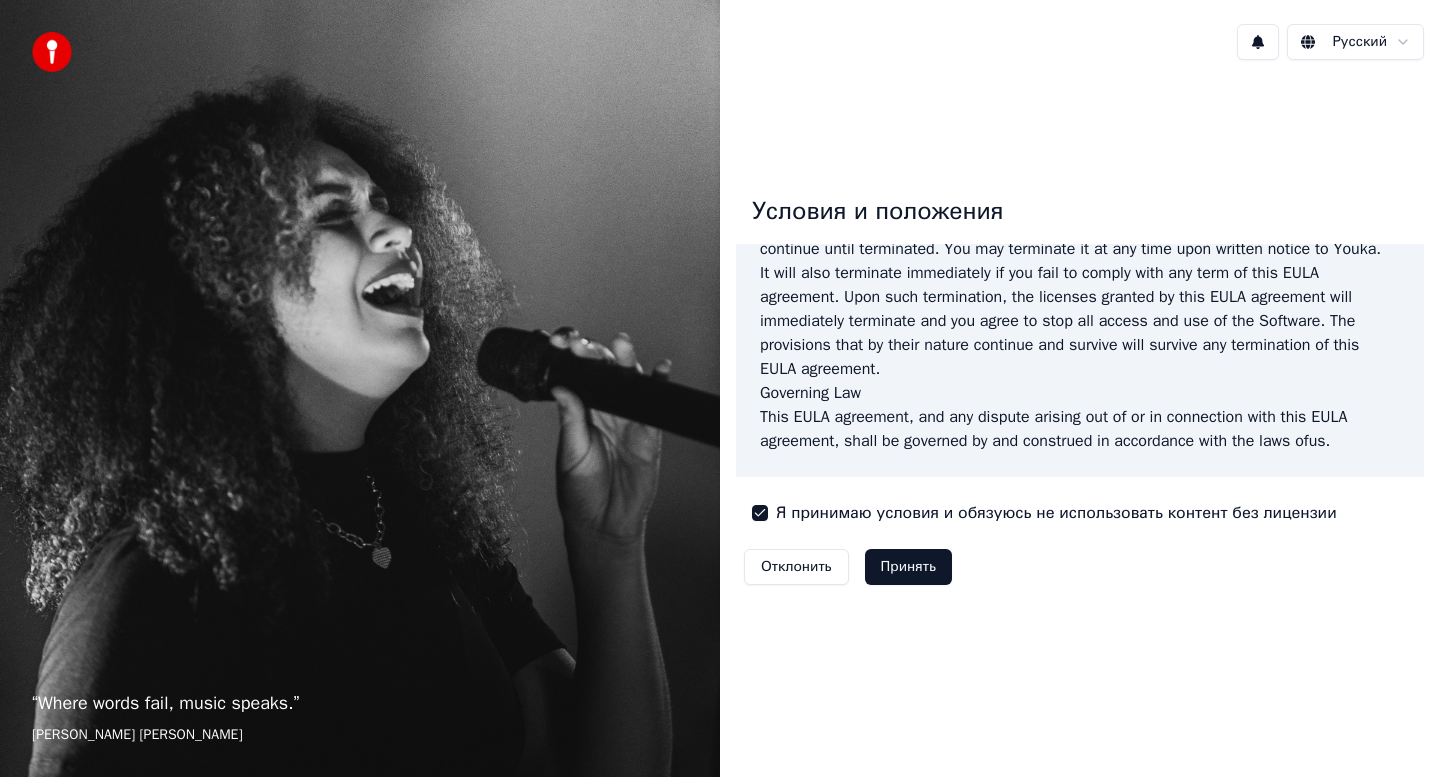 click on "Принять" at bounding box center (908, 567) 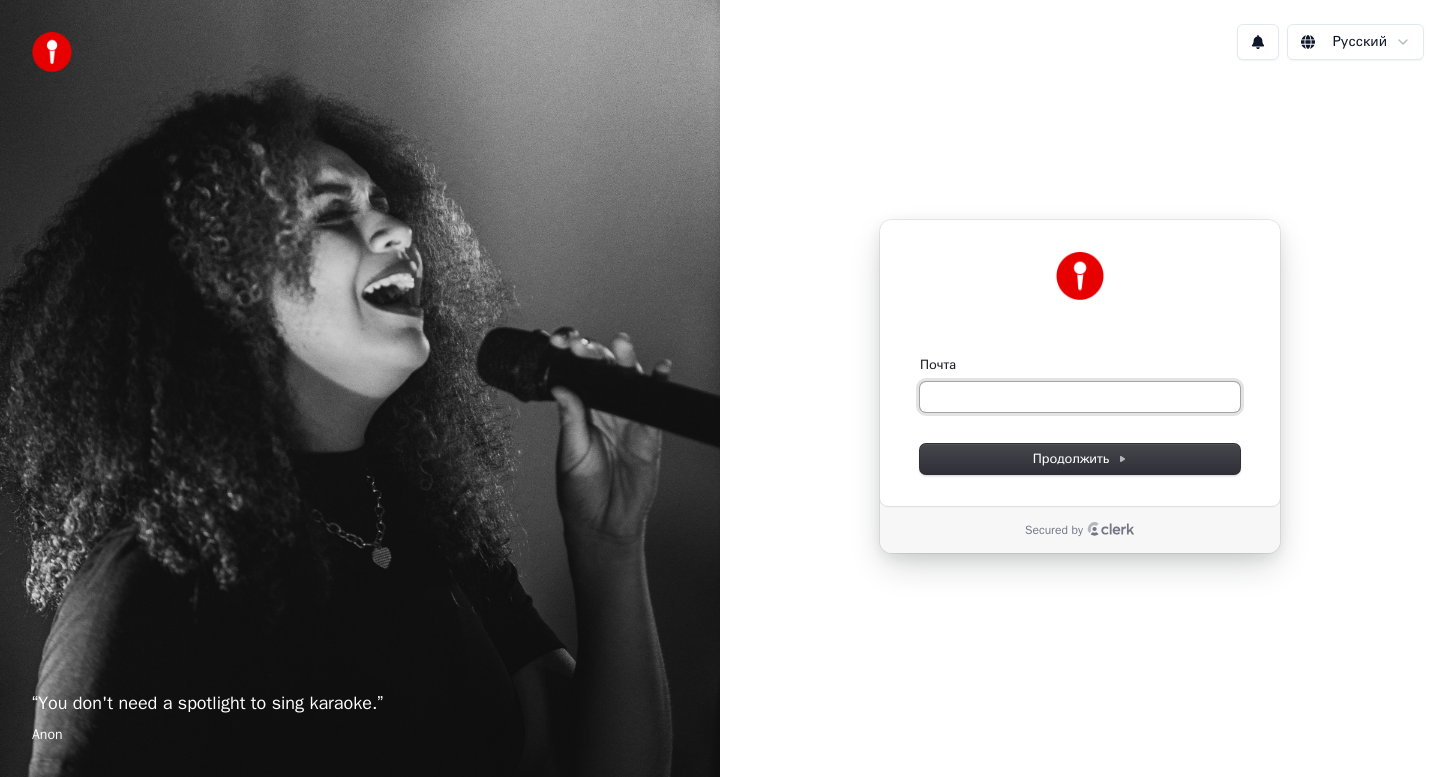 click on "Почта" at bounding box center (1080, 397) 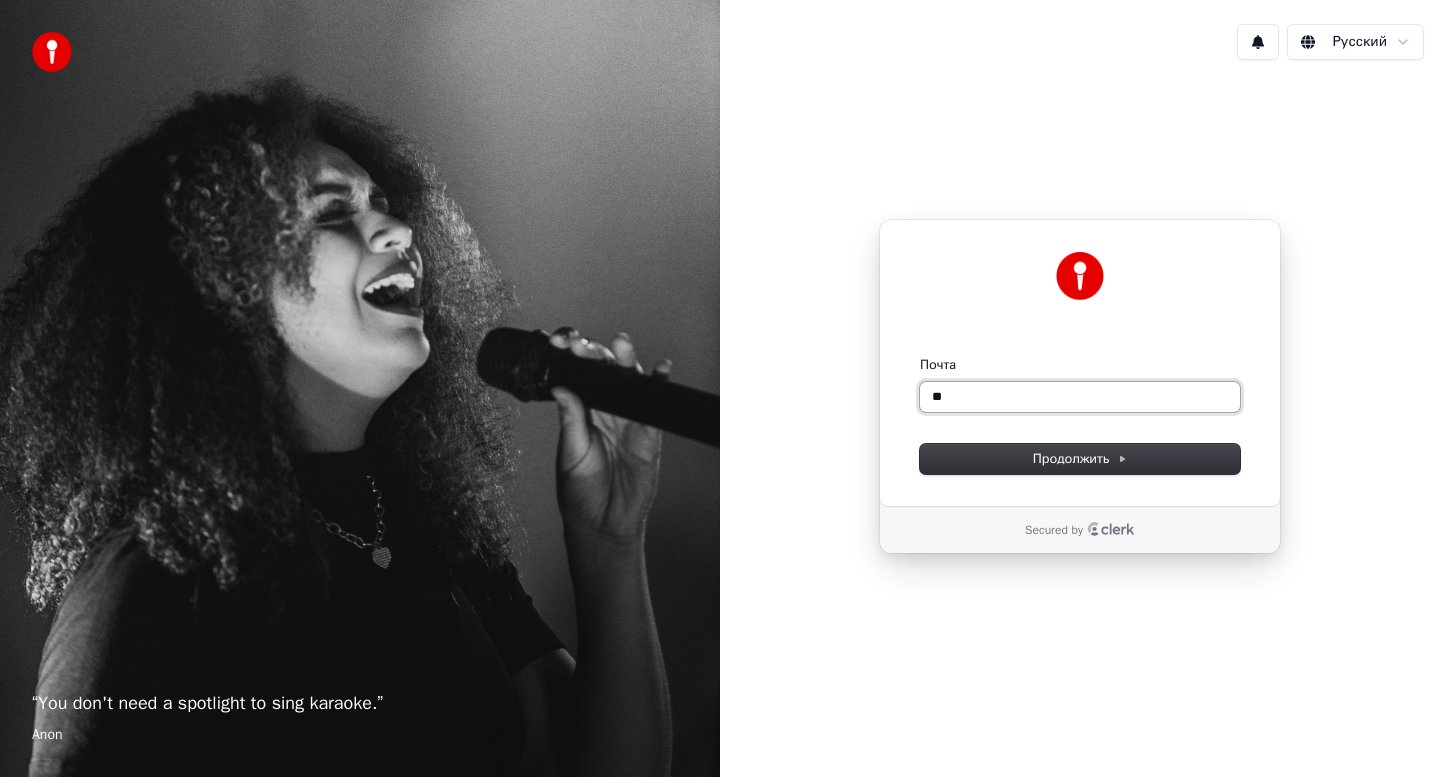 type on "*" 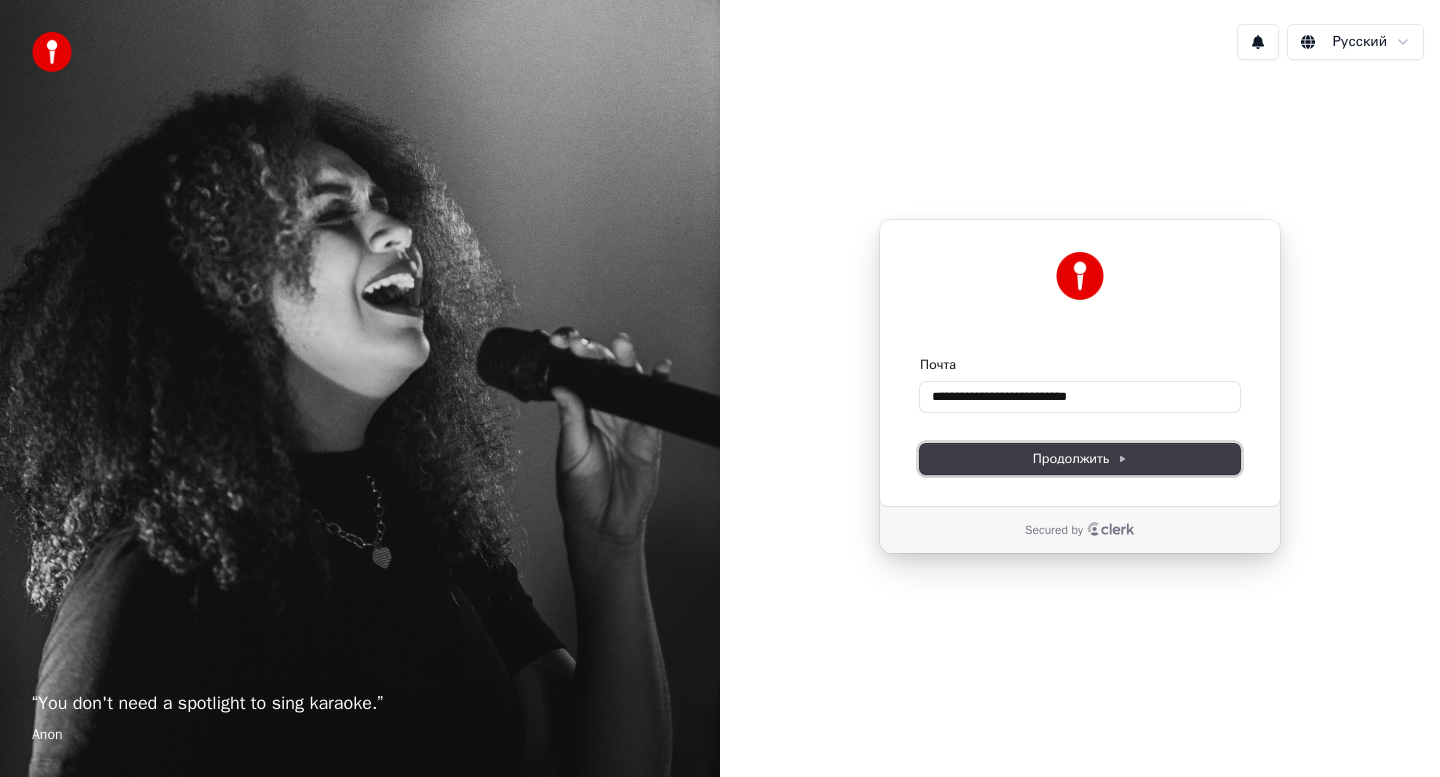 click on "Продолжить" at bounding box center (1080, 459) 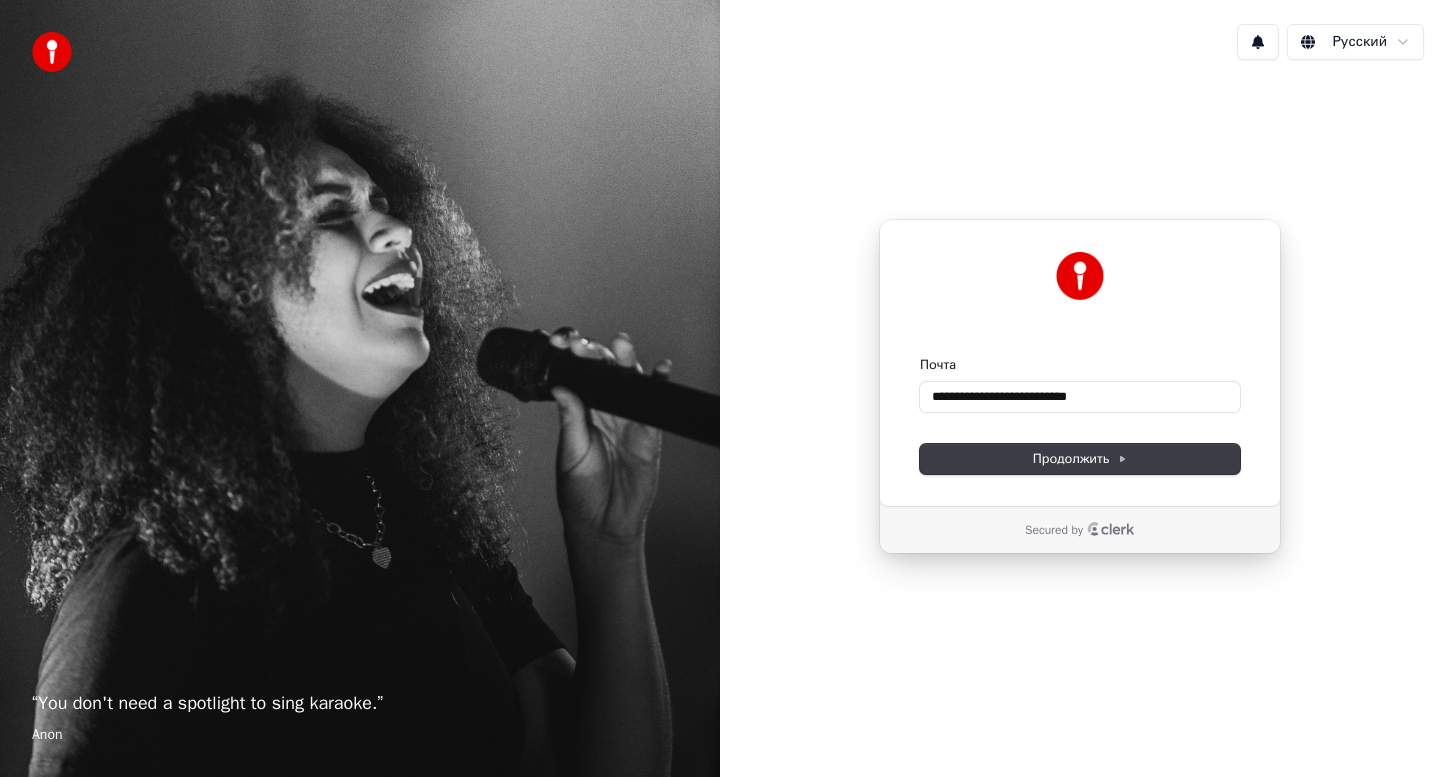 type on "**********" 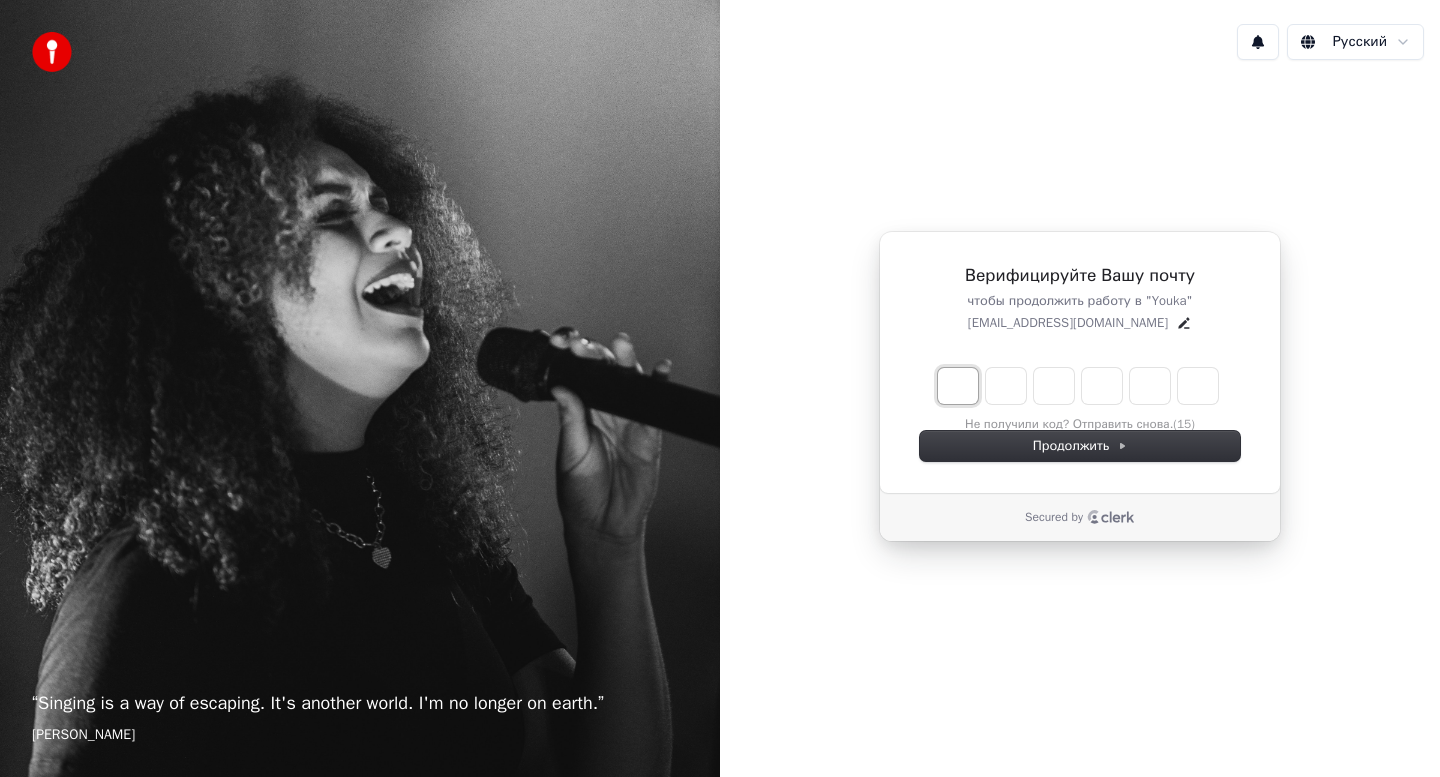 type on "*" 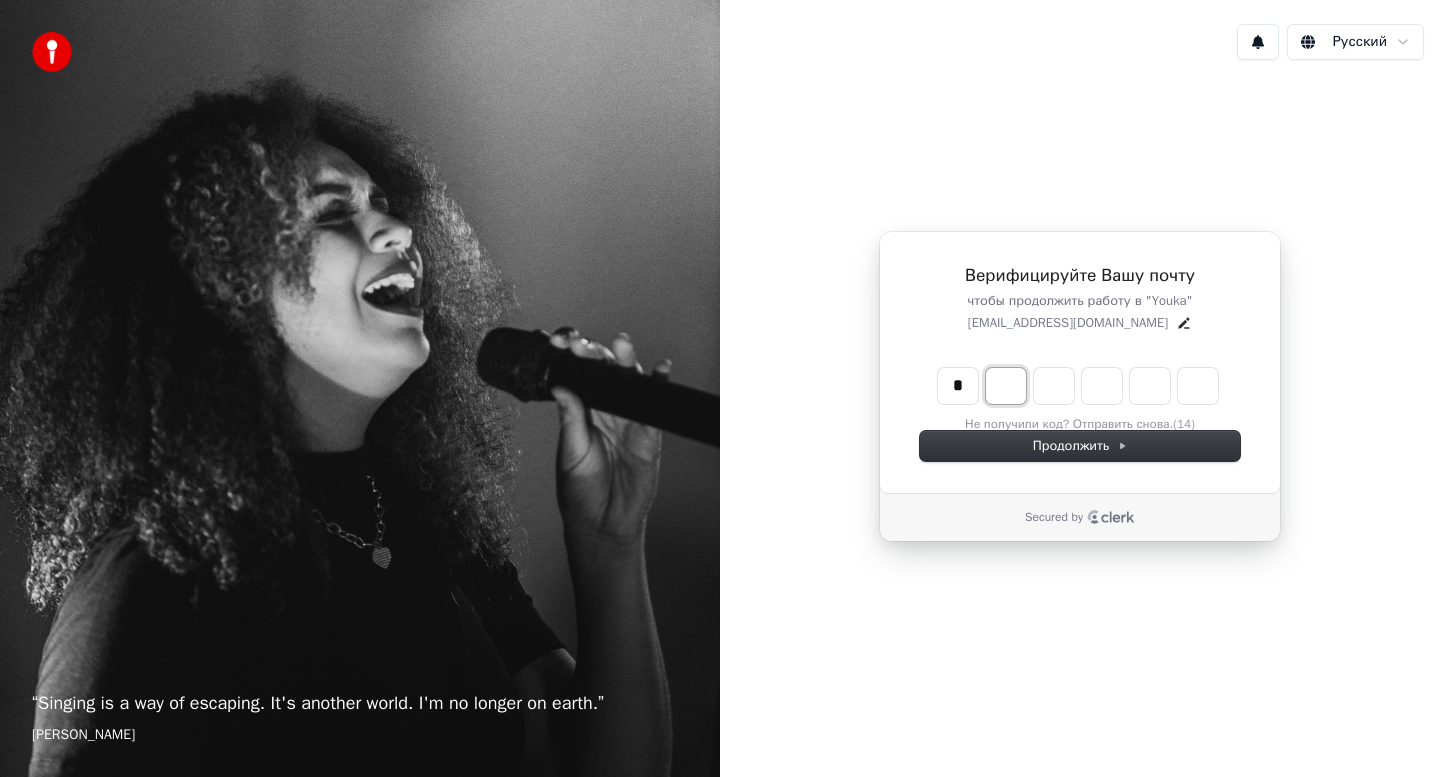 type on "*" 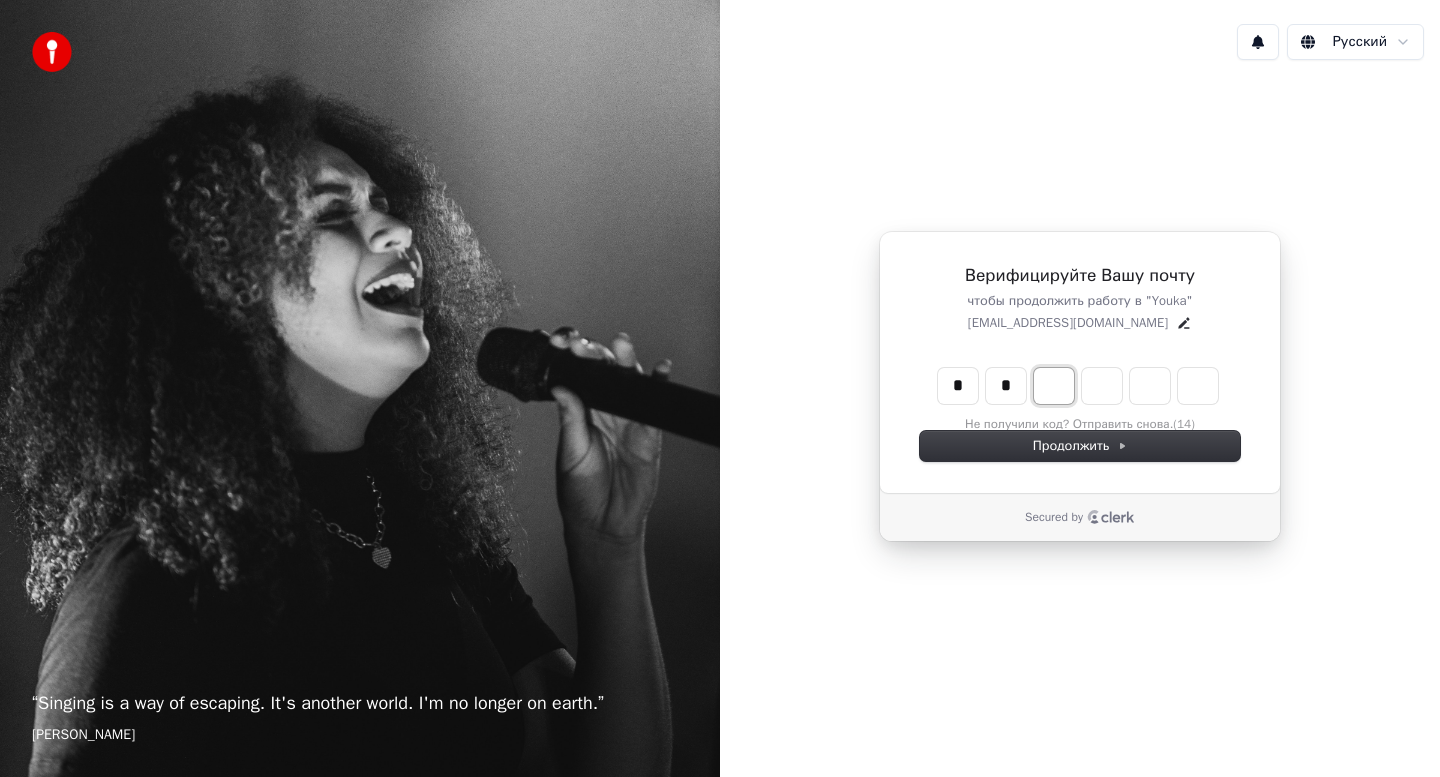 type on "*" 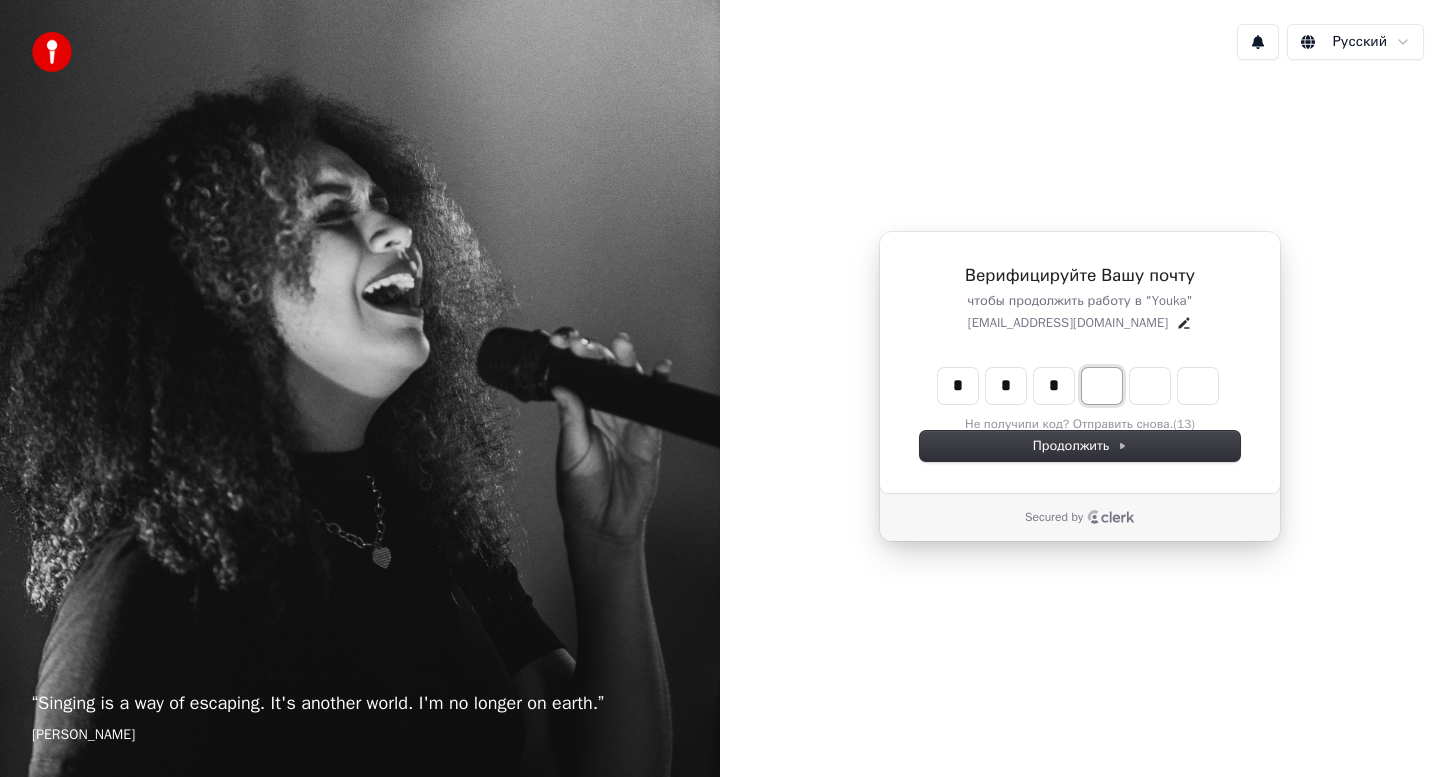 type on "*" 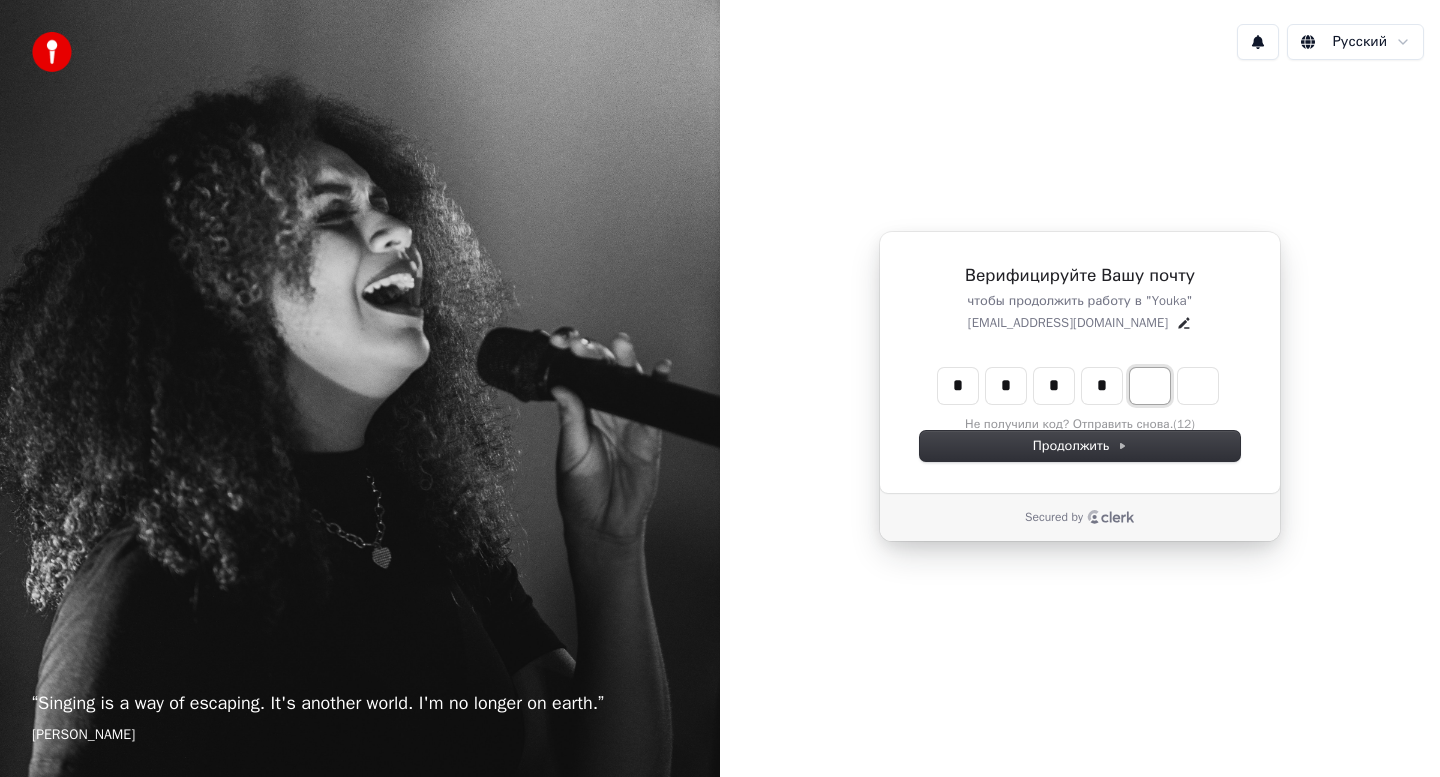 type on "*" 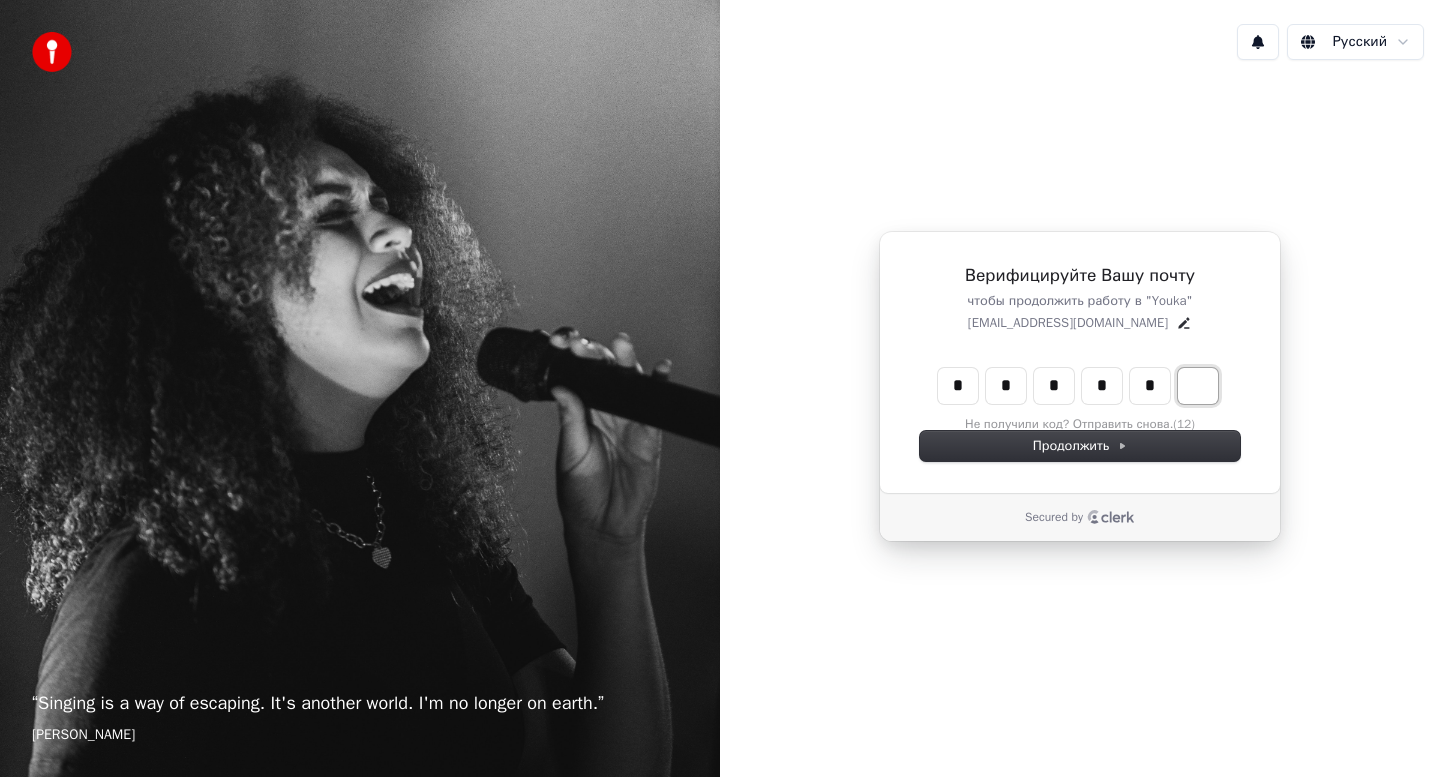 type on "*" 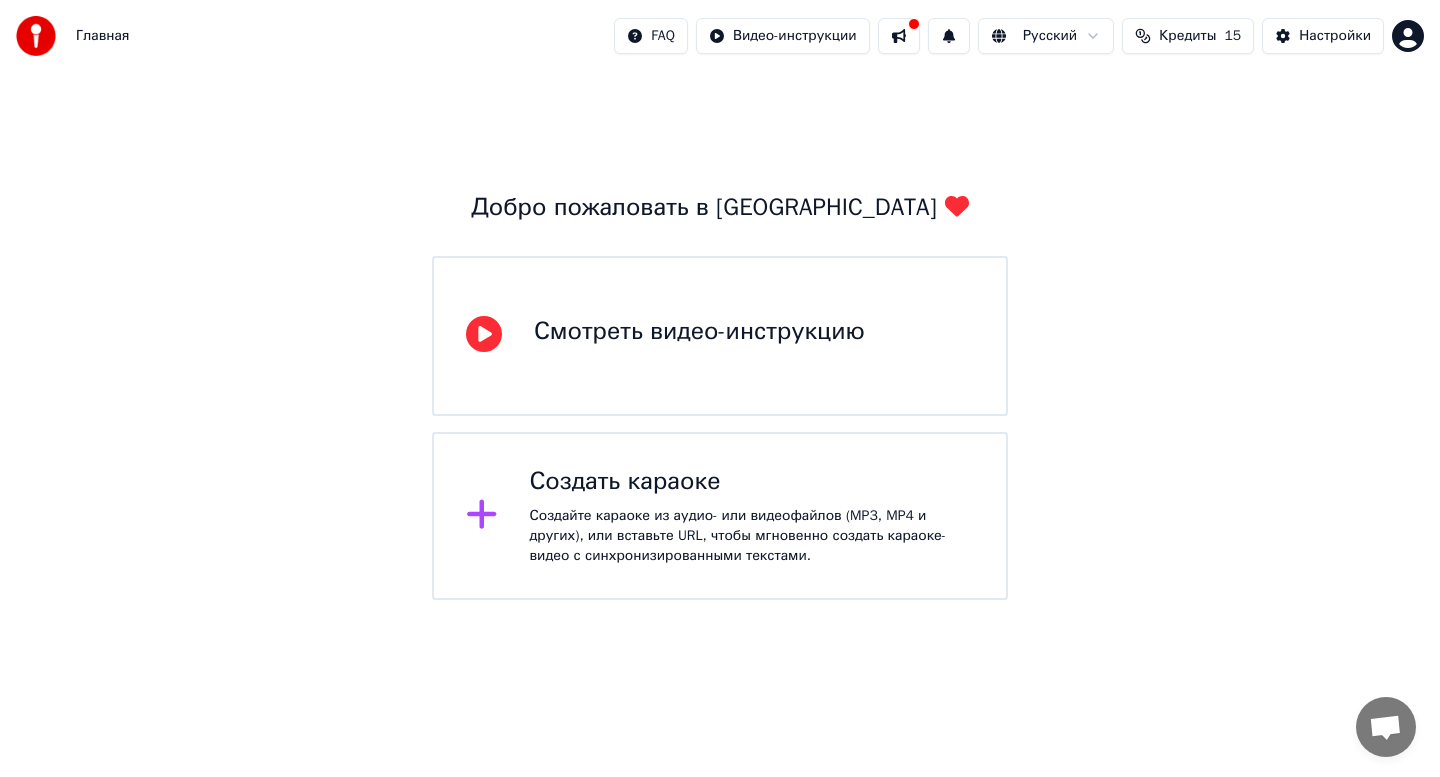 click on "Смотреть видео-инструкцию" at bounding box center (720, 336) 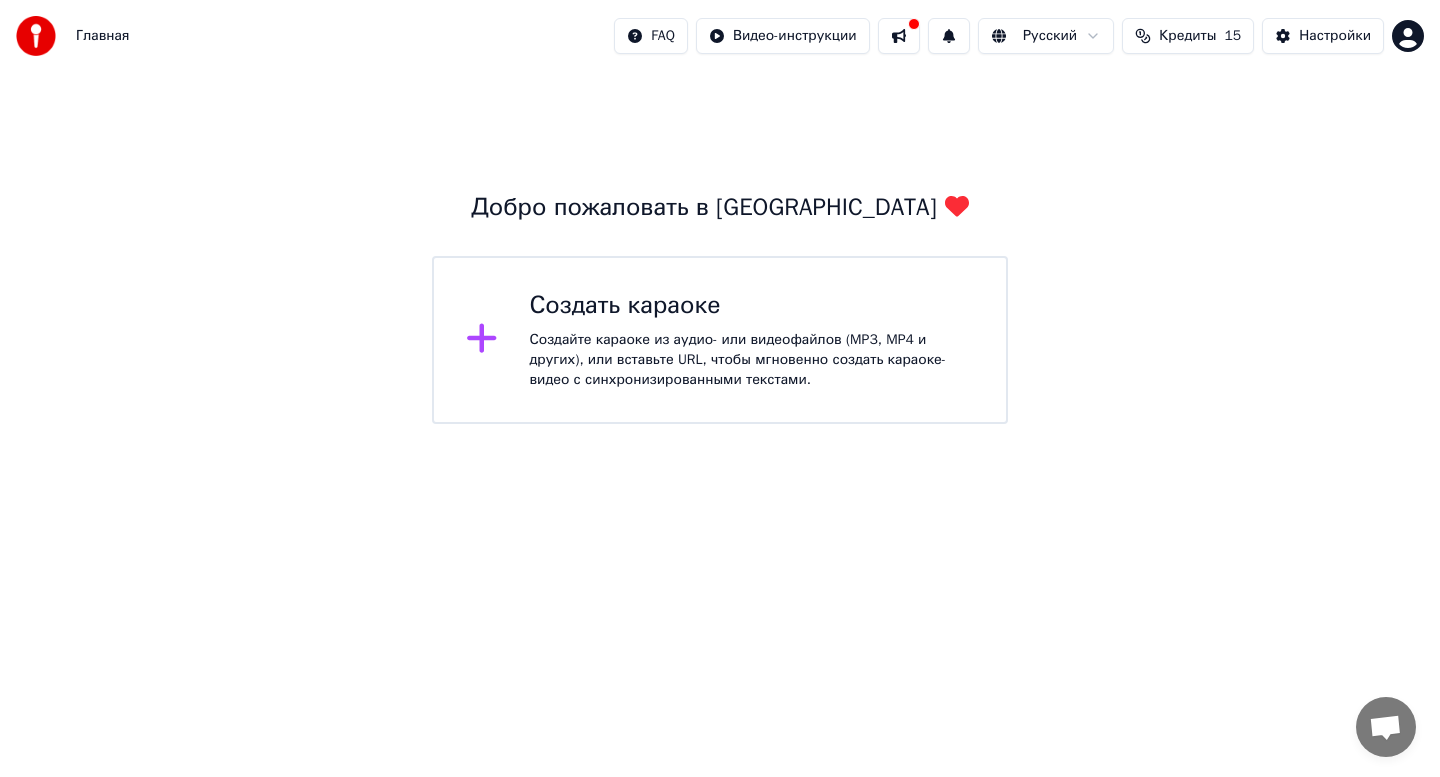 click 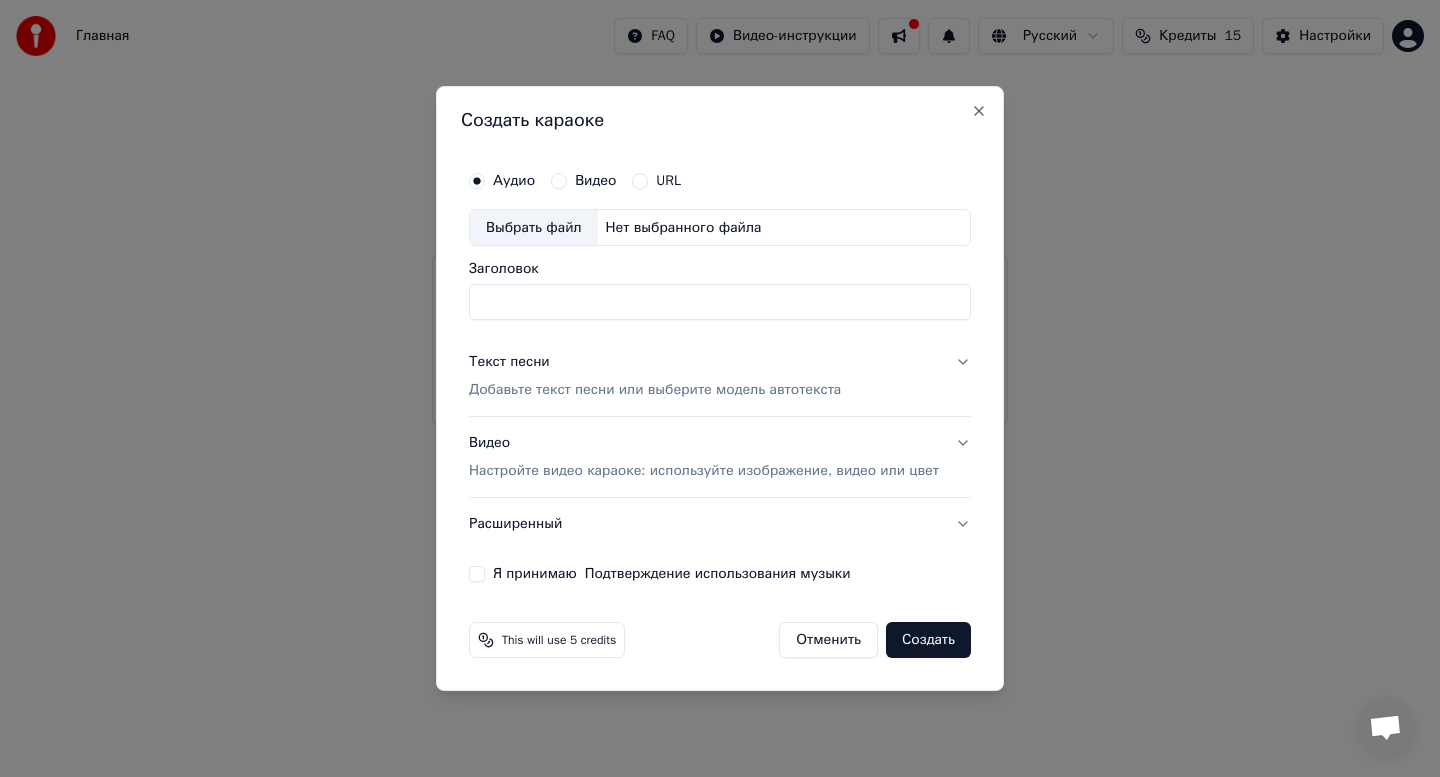 click on "Нет выбранного файла" at bounding box center (684, 228) 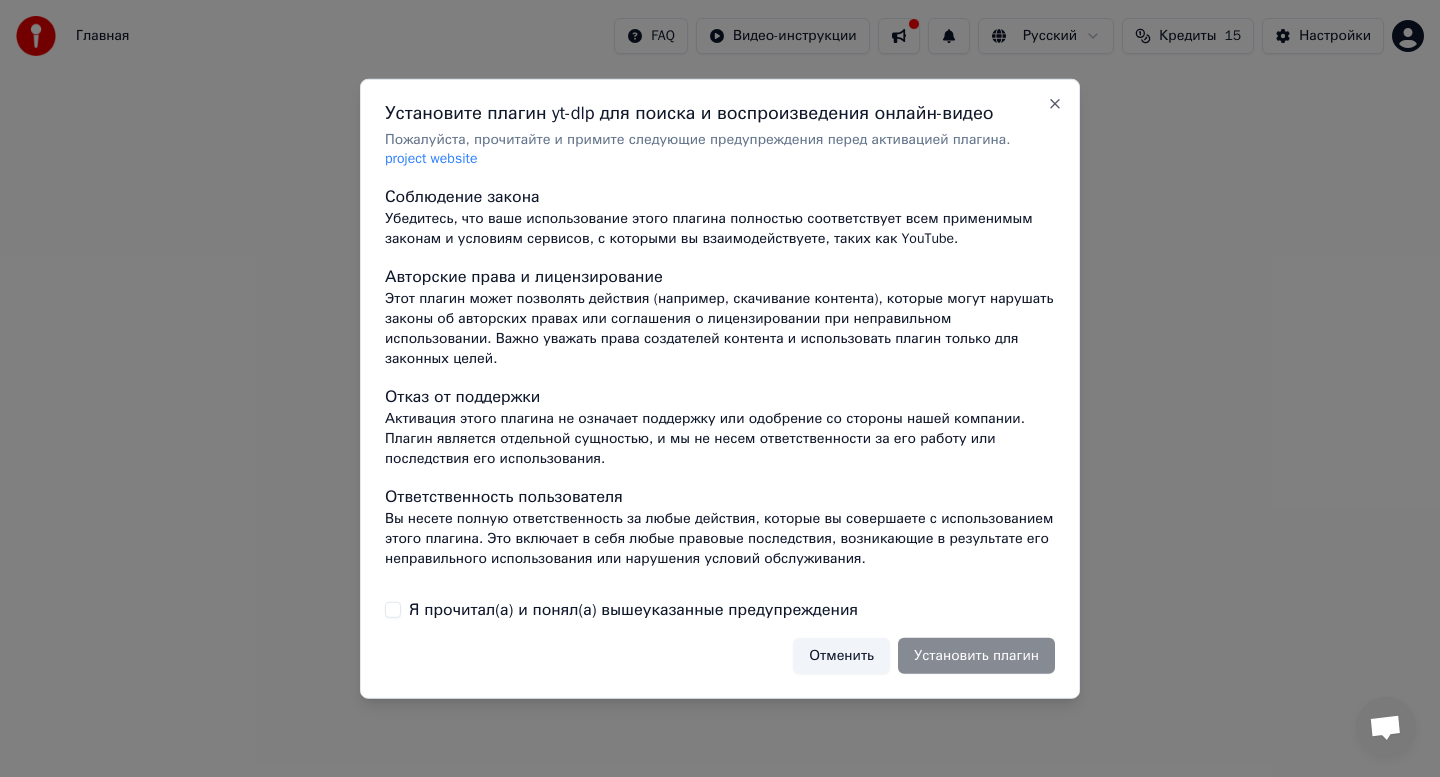scroll, scrollTop: 155, scrollLeft: 0, axis: vertical 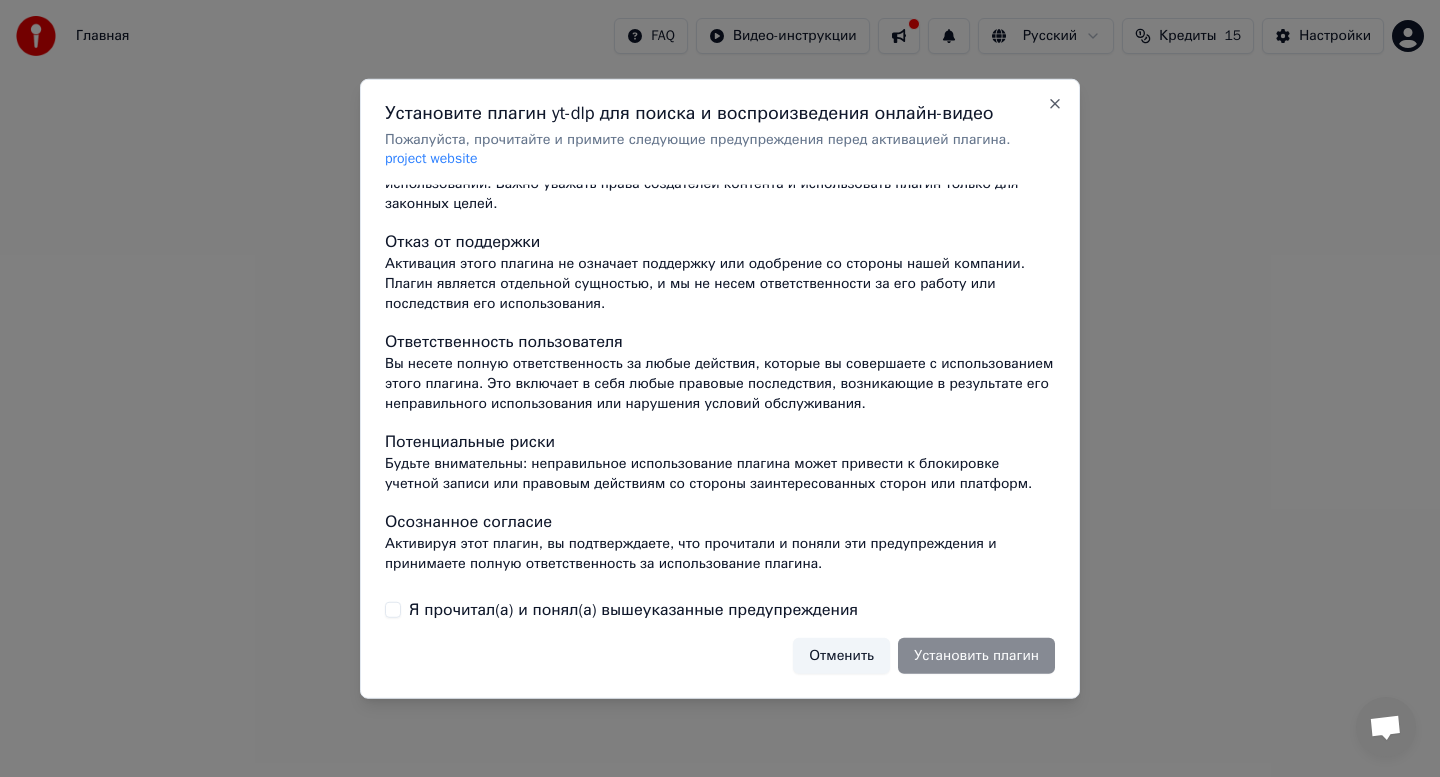 click on "Соблюдение закона Убедитесь, что ваше использование этого плагина полностью соответствует всем применимым законам и условиям сервисов, с которыми вы взаимодействуете, таких как YouTube. Авторские права и лицензирование Этот плагин может позволять действия (например, скачивание контента), которые могут нарушать законы об авторских правах или соглашения о лицензировании при неправильном использовании. Важно уважать права создателей контента и использовать плагин только для законных целей. Отказ от поддержки Ответственность пользователя" at bounding box center (720, 403) 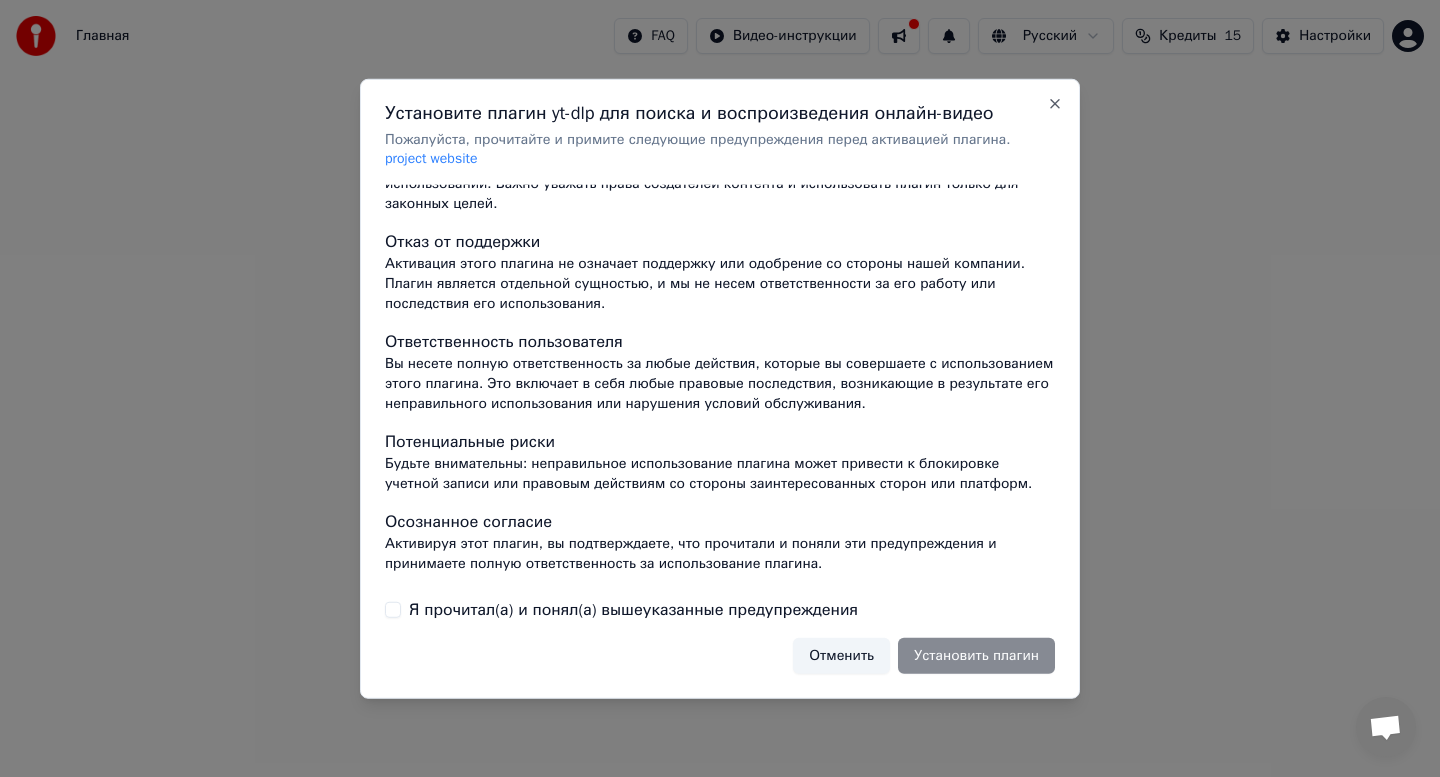 click on "Установите плагин yt-dlp для поиска и воспроизведения онлайн-видео Пожалуйста, прочитайте и примите следующие предупреждения перед активацией плагина.   project website Соблюдение закона Убедитесь, что ваше использование этого плагина полностью соответствует всем применимым законам и условиям сервисов, с которыми вы взаимодействуете, таких как YouTube. Авторские права и лицензирование Отказ от поддержки Ответственность пользователя Потенциальные риски Осознанное согласие Я прочитал(а) и понял(а) вышеуказанные предупреждения Отменить Установить плагин [PERSON_NAME]" at bounding box center [720, 388] 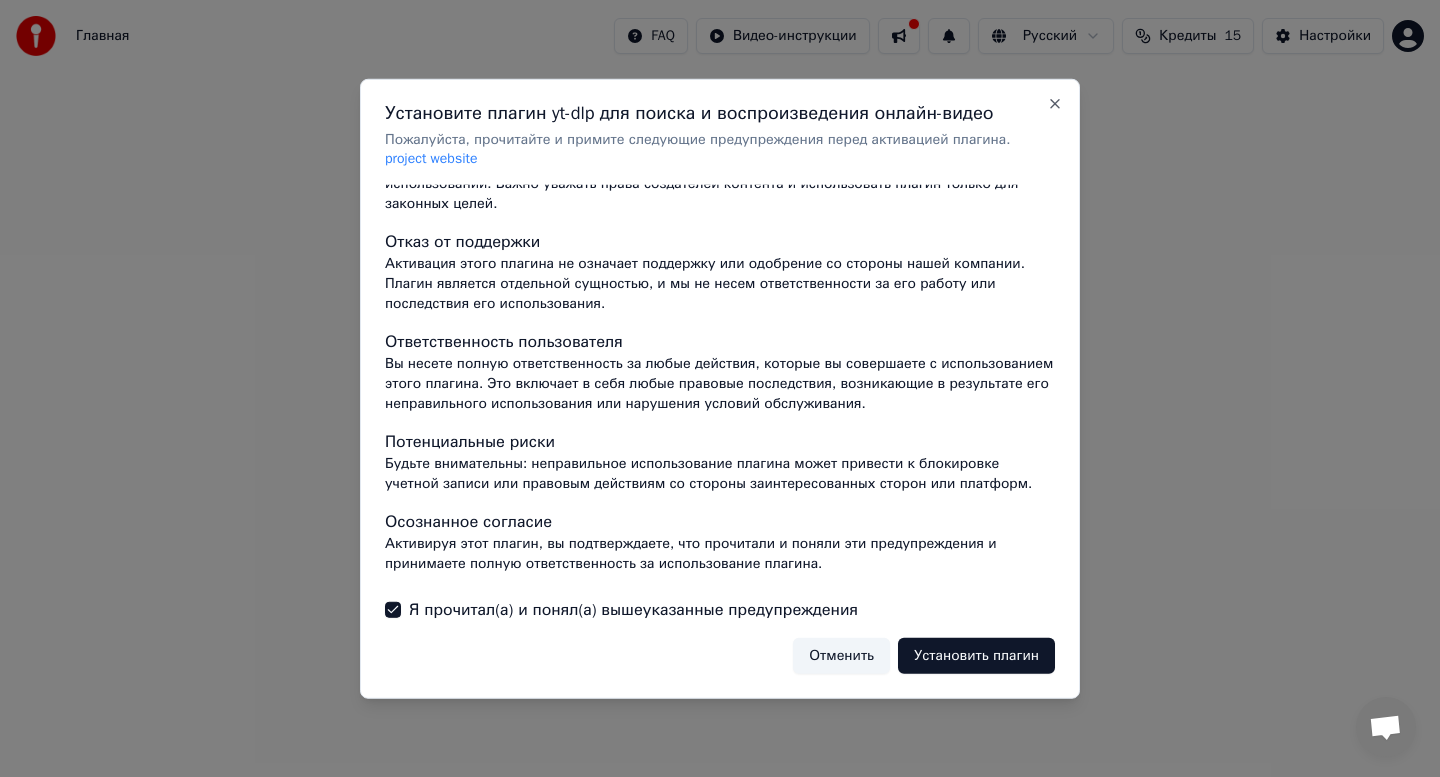 click on "Установить плагин" at bounding box center [976, 656] 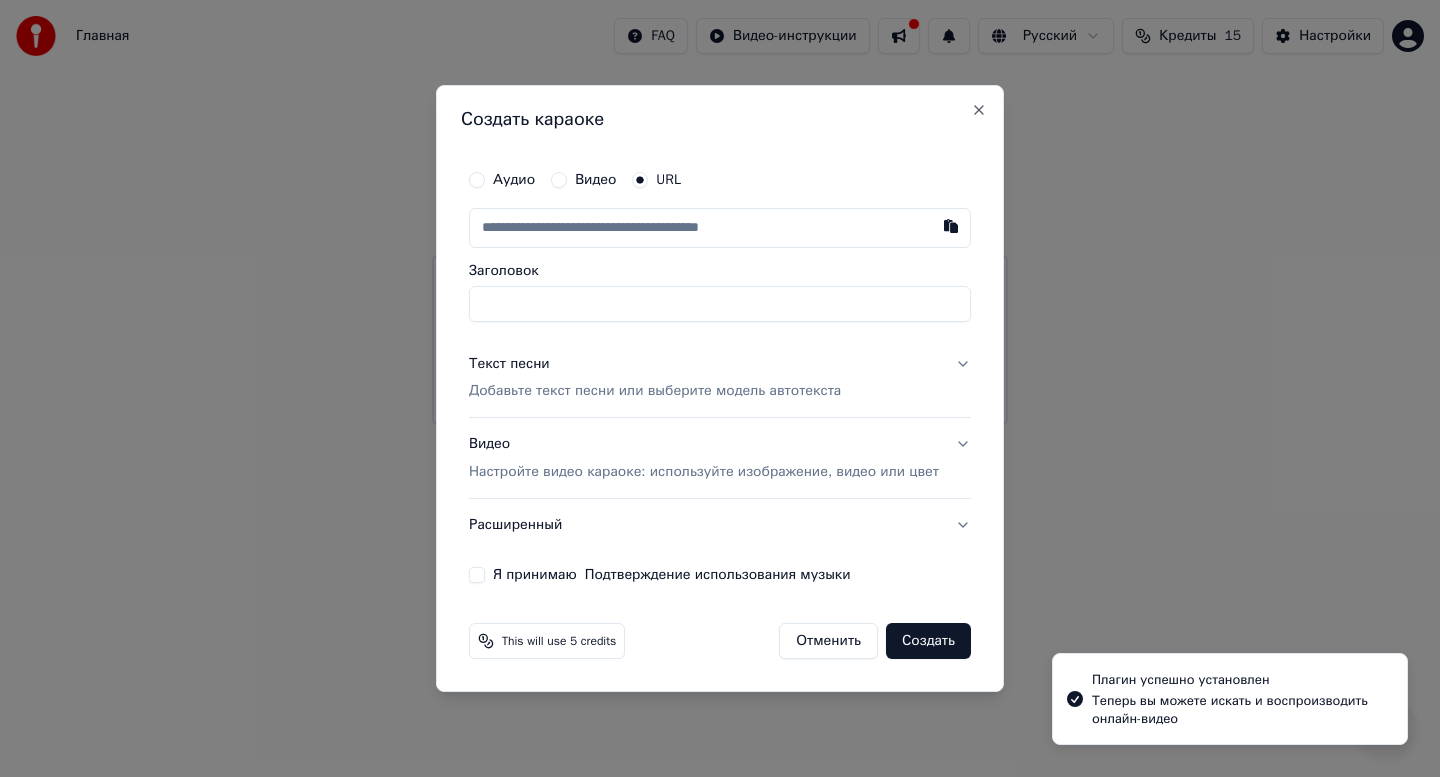 type on "**********" 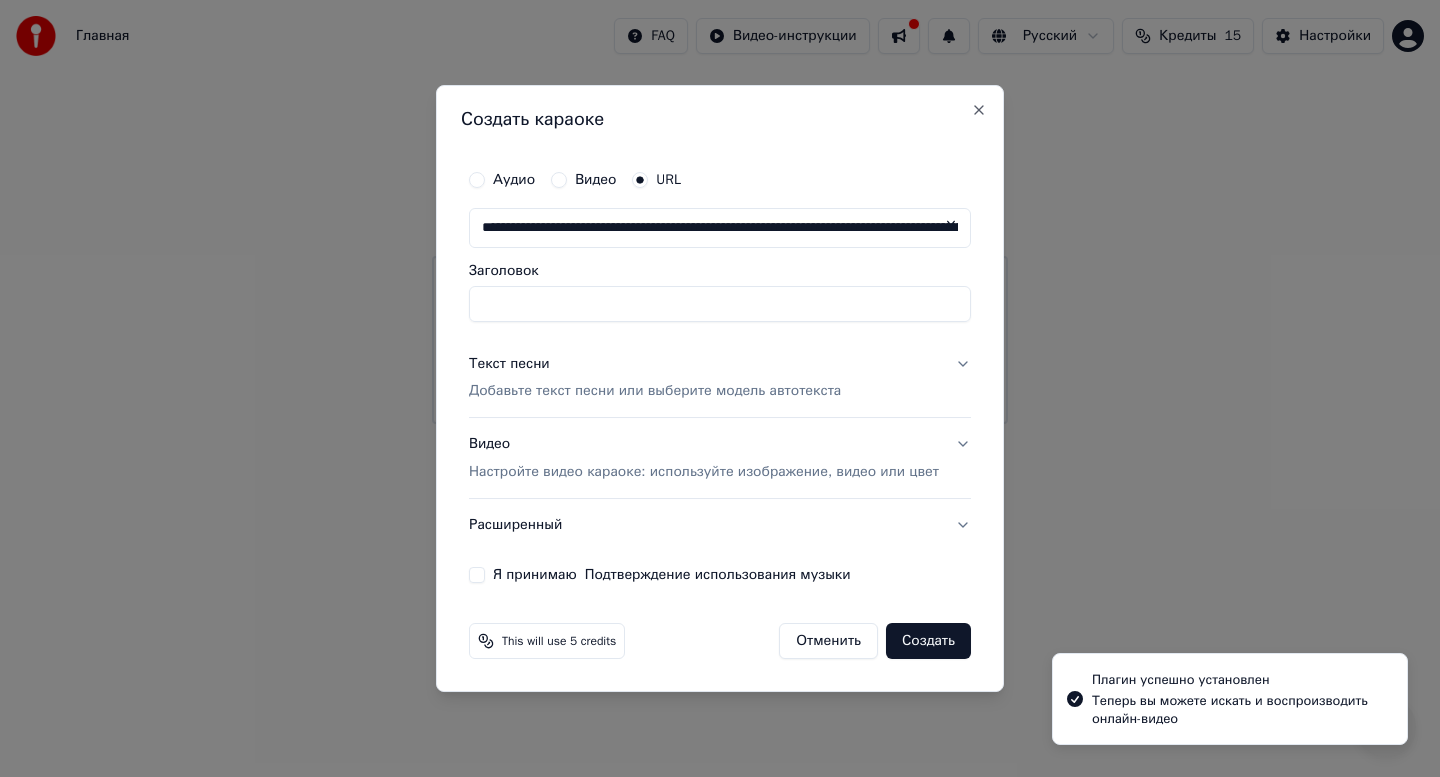scroll, scrollTop: 0, scrollLeft: 788, axis: horizontal 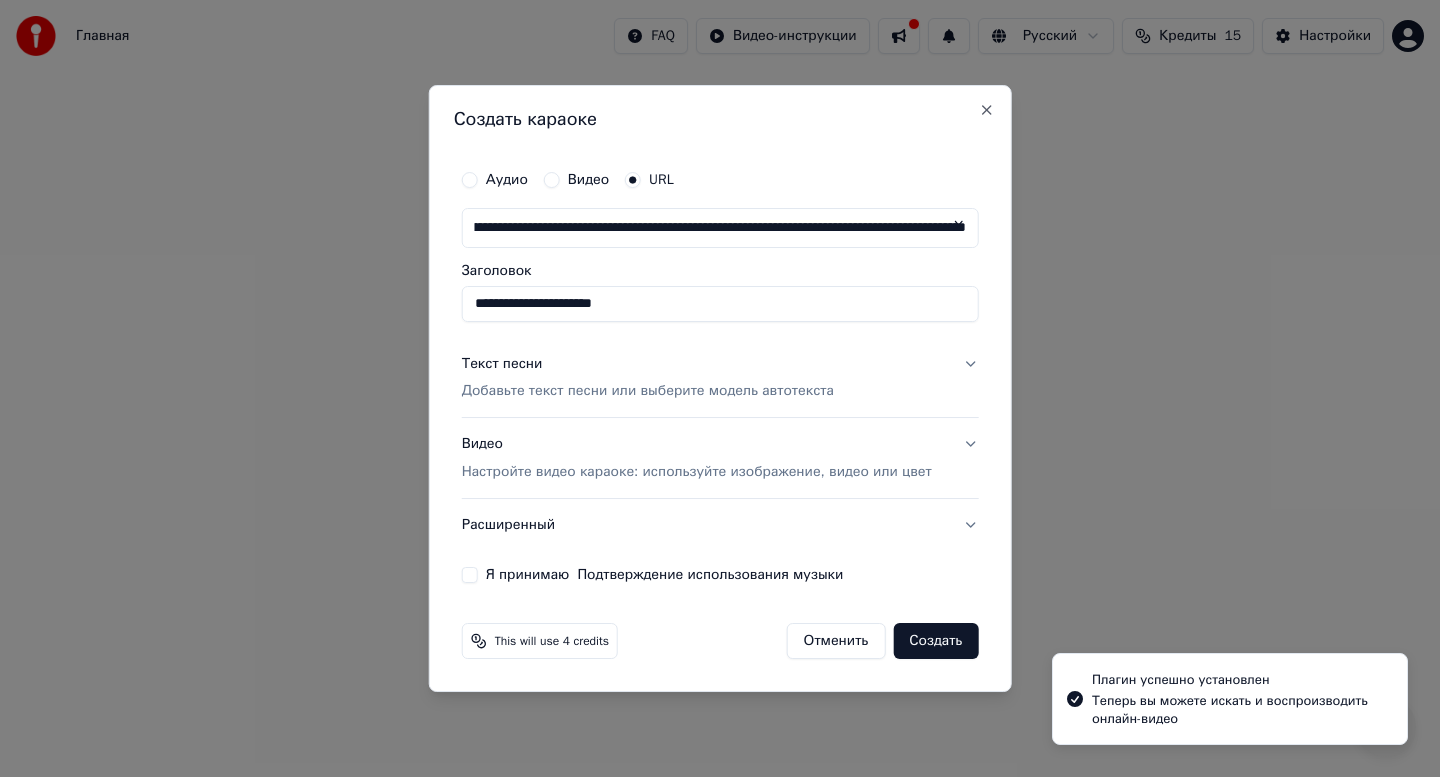 type on "**********" 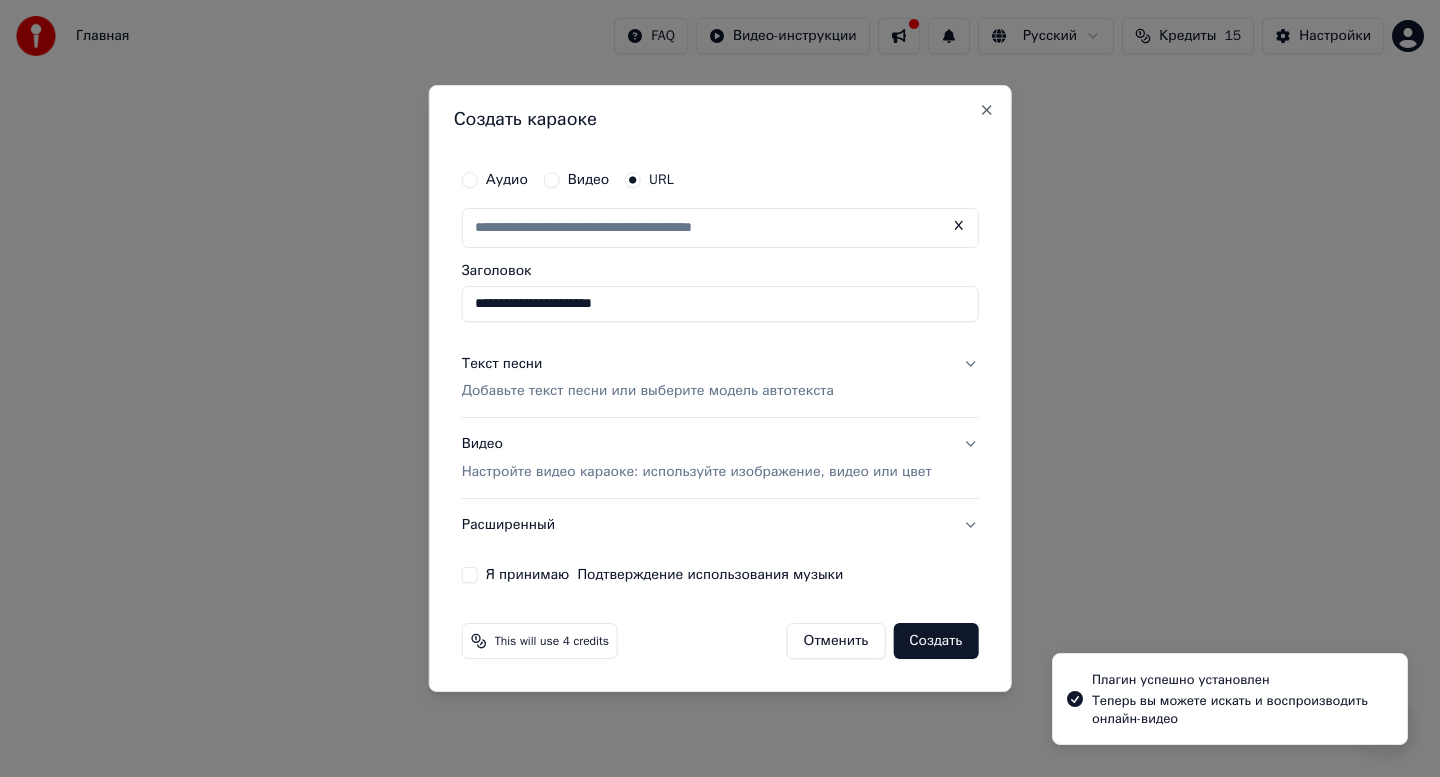 click on "**********" at bounding box center (720, 304) 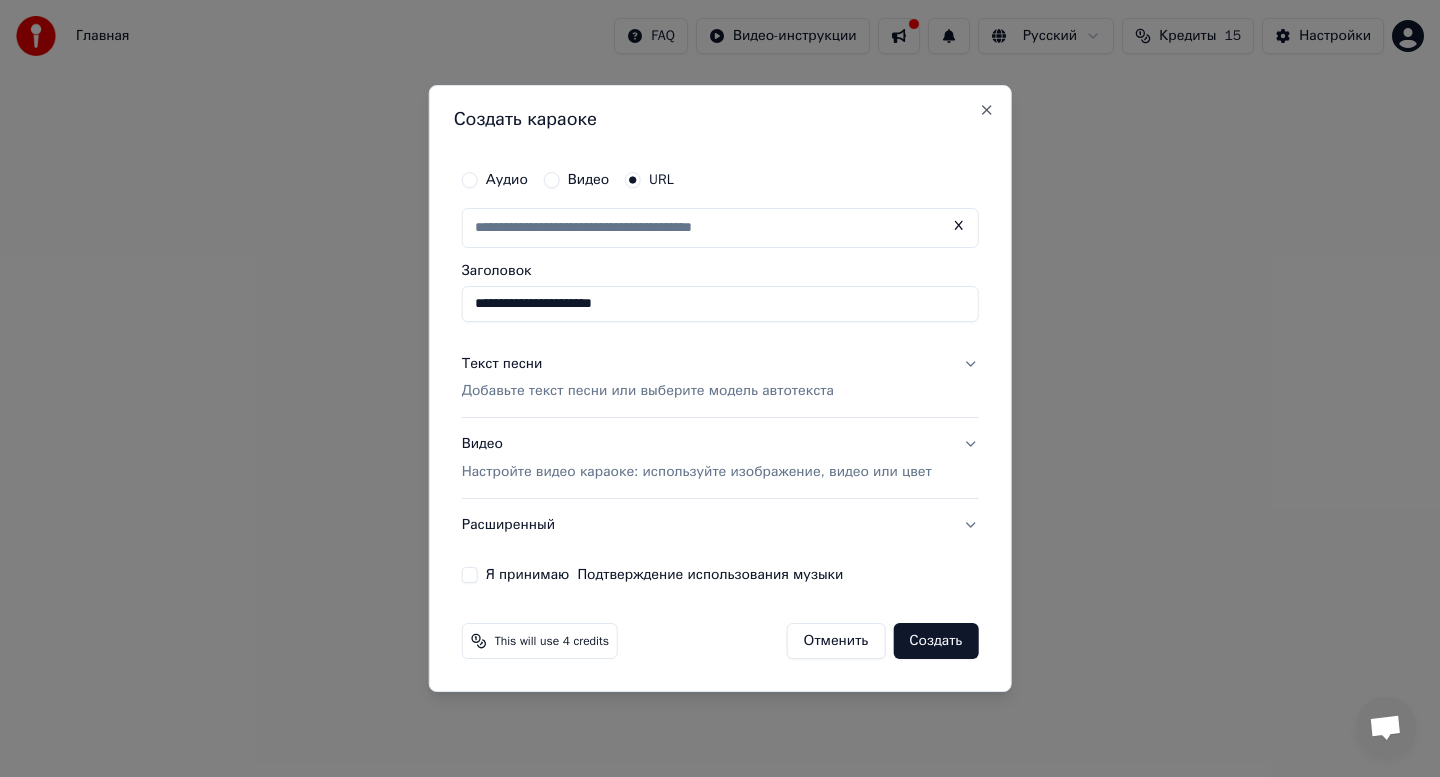 click on "Добавьте текст песни или выберите модель автотекста" at bounding box center [648, 392] 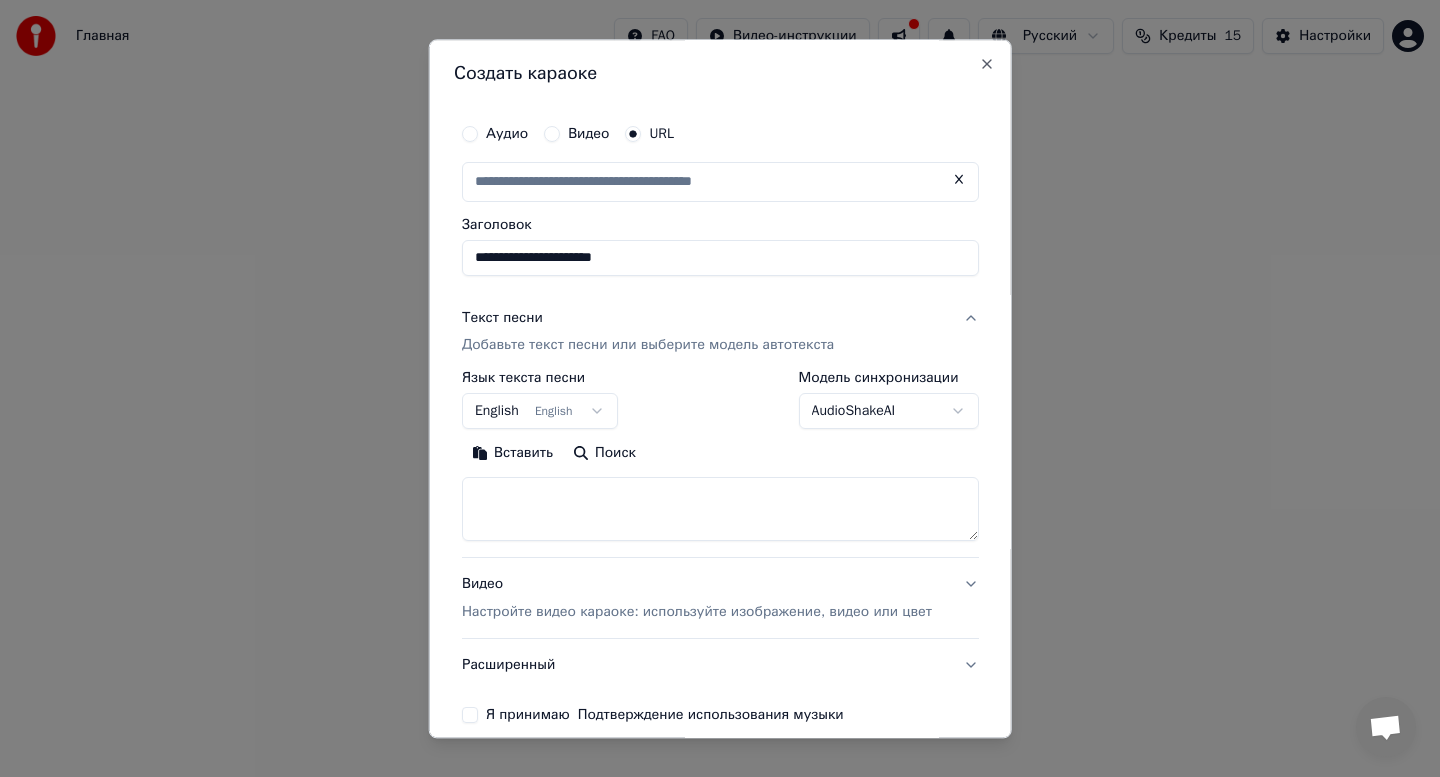type on "**********" 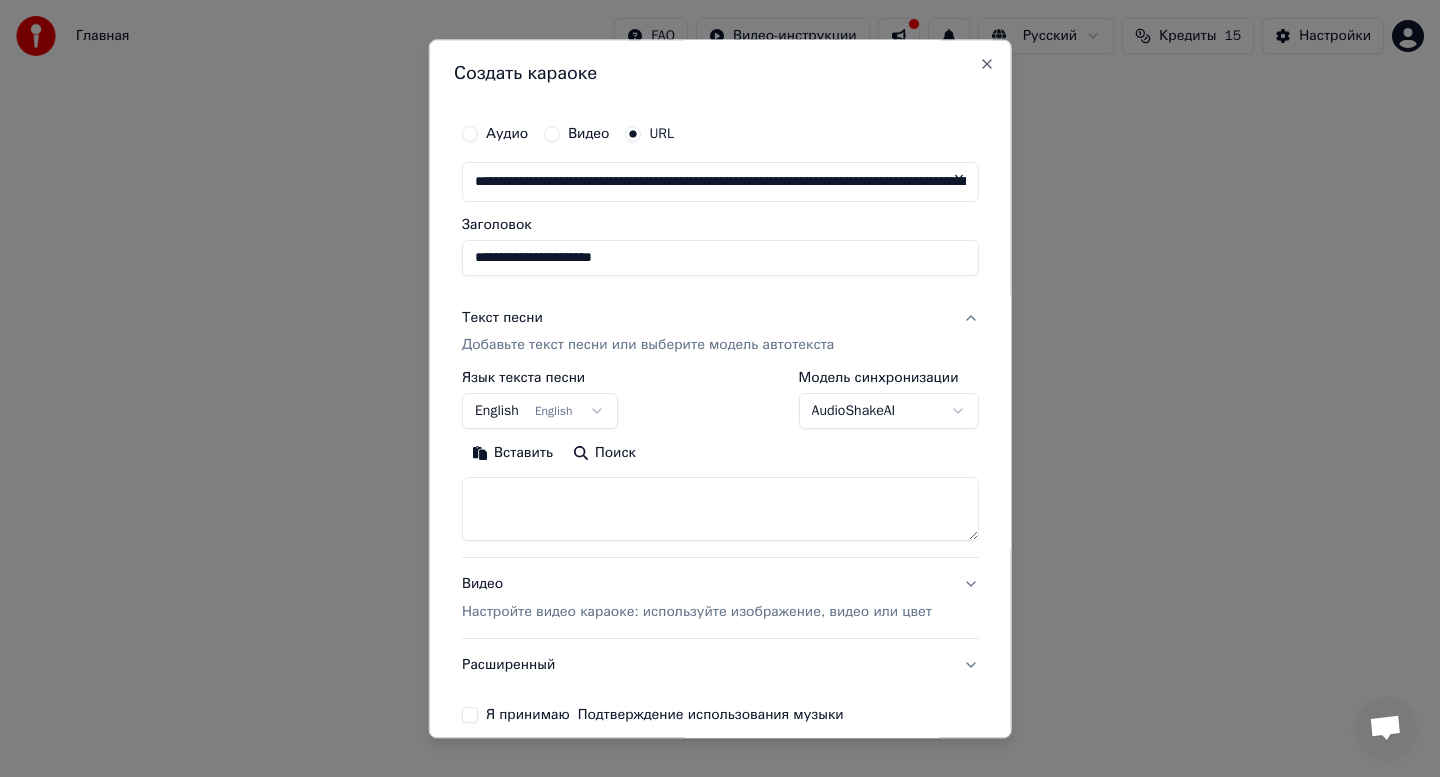click on "English English" at bounding box center [540, 412] 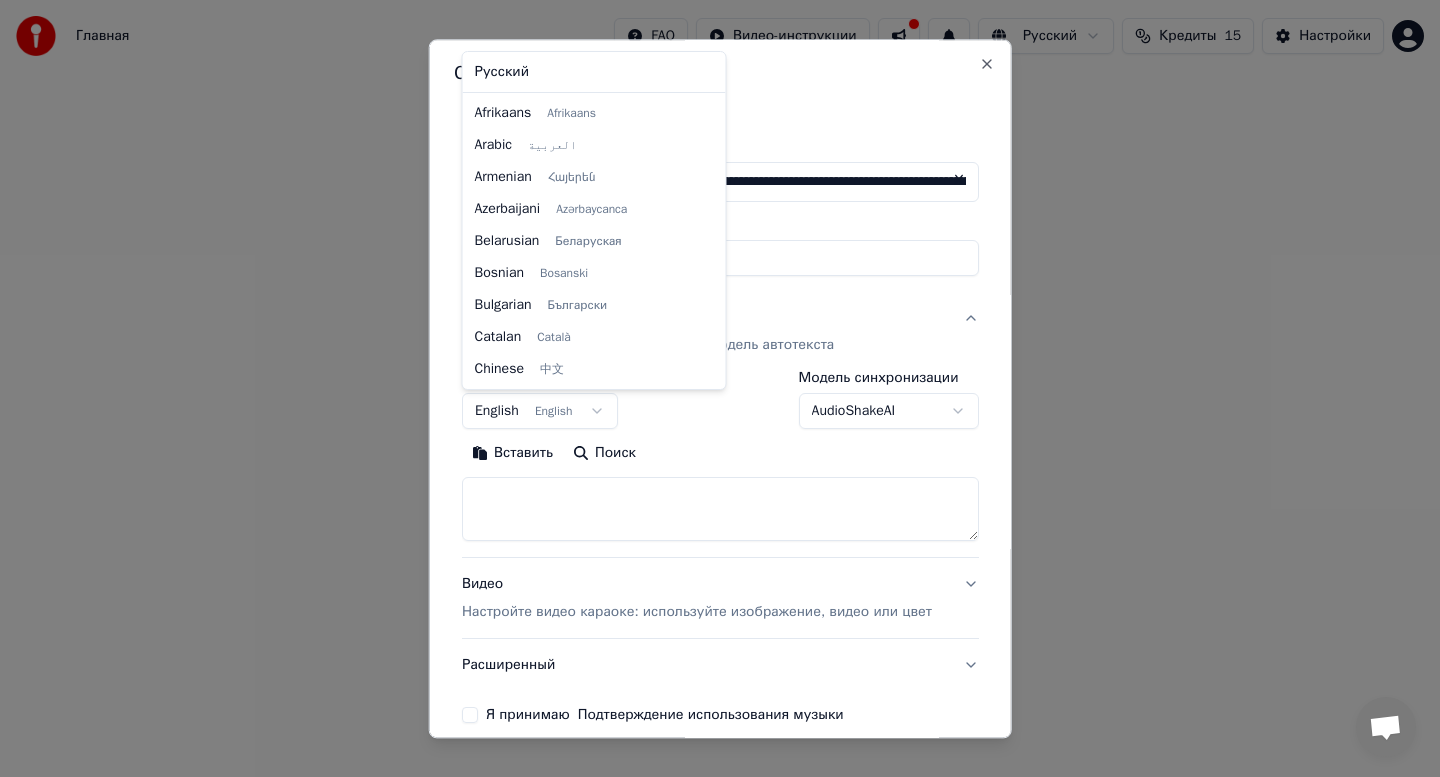 scroll, scrollTop: 160, scrollLeft: 0, axis: vertical 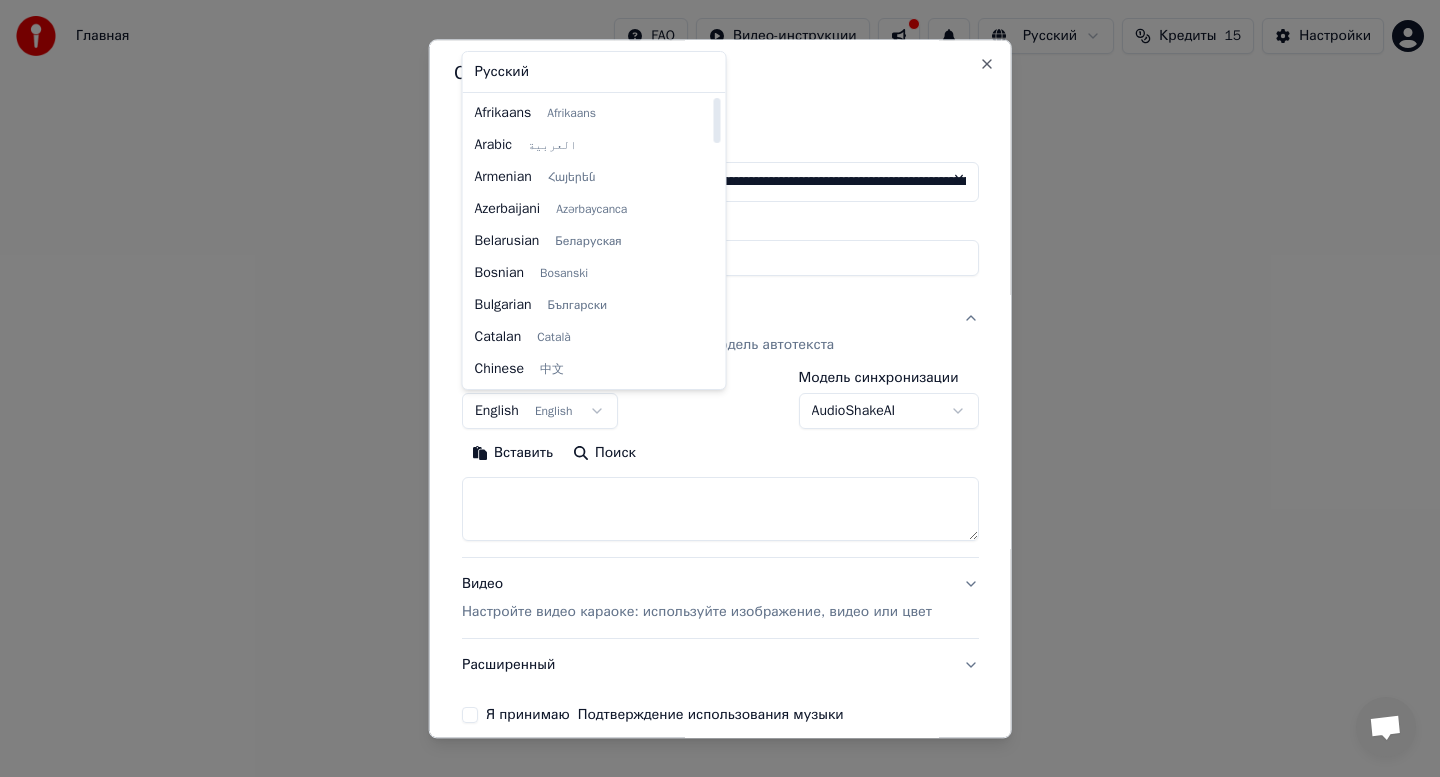 click on "**********" at bounding box center [720, 212] 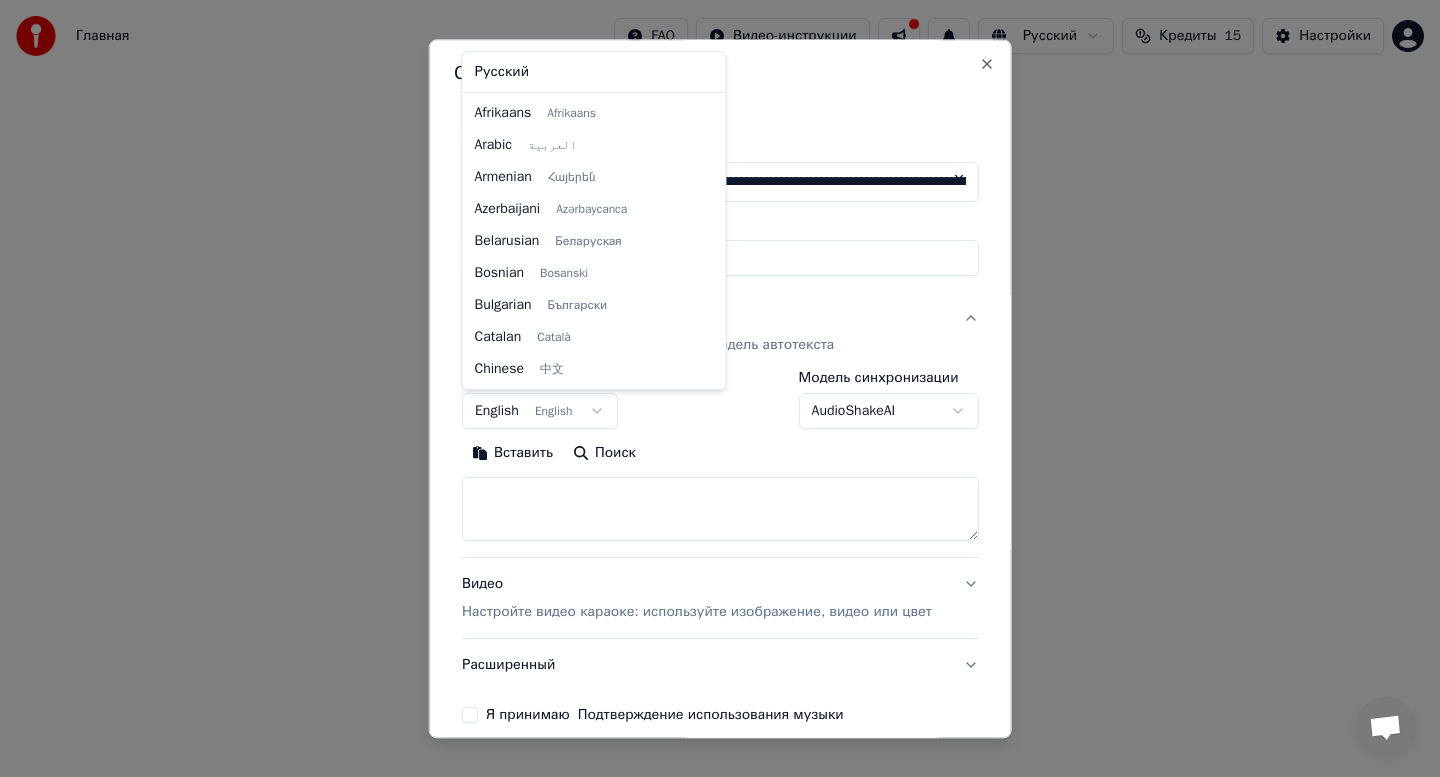 click on "**********" at bounding box center [720, 212] 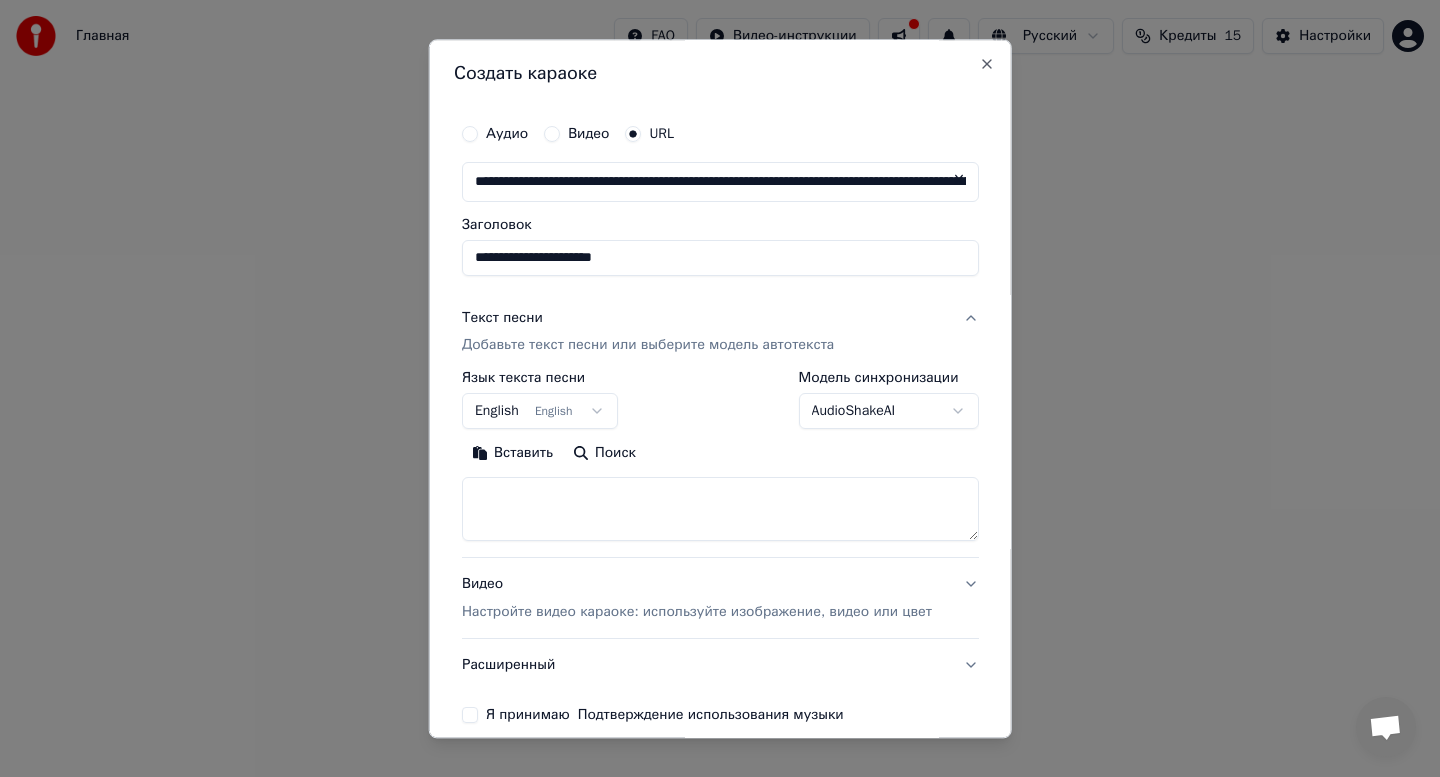 click on "**********" at bounding box center [720, 212] 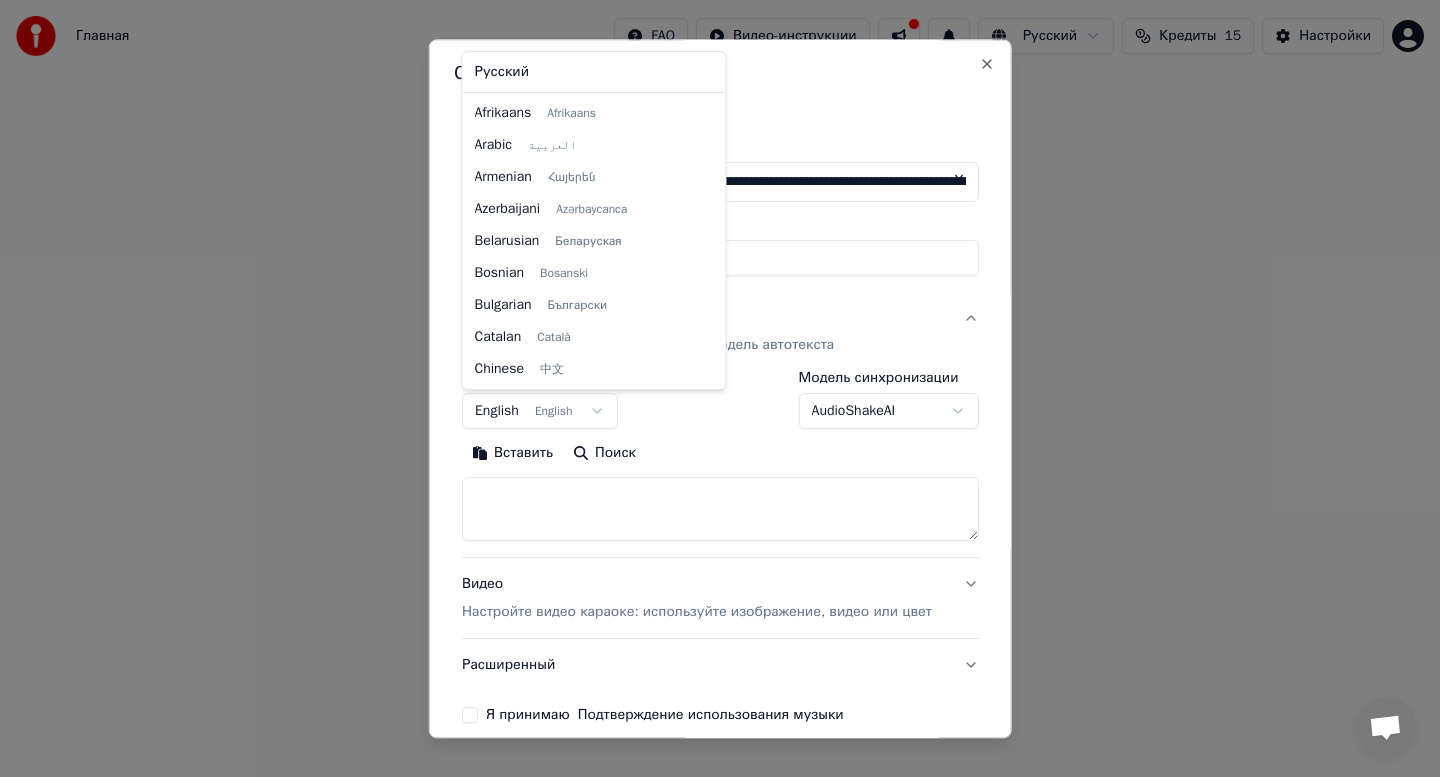 scroll, scrollTop: 160, scrollLeft: 0, axis: vertical 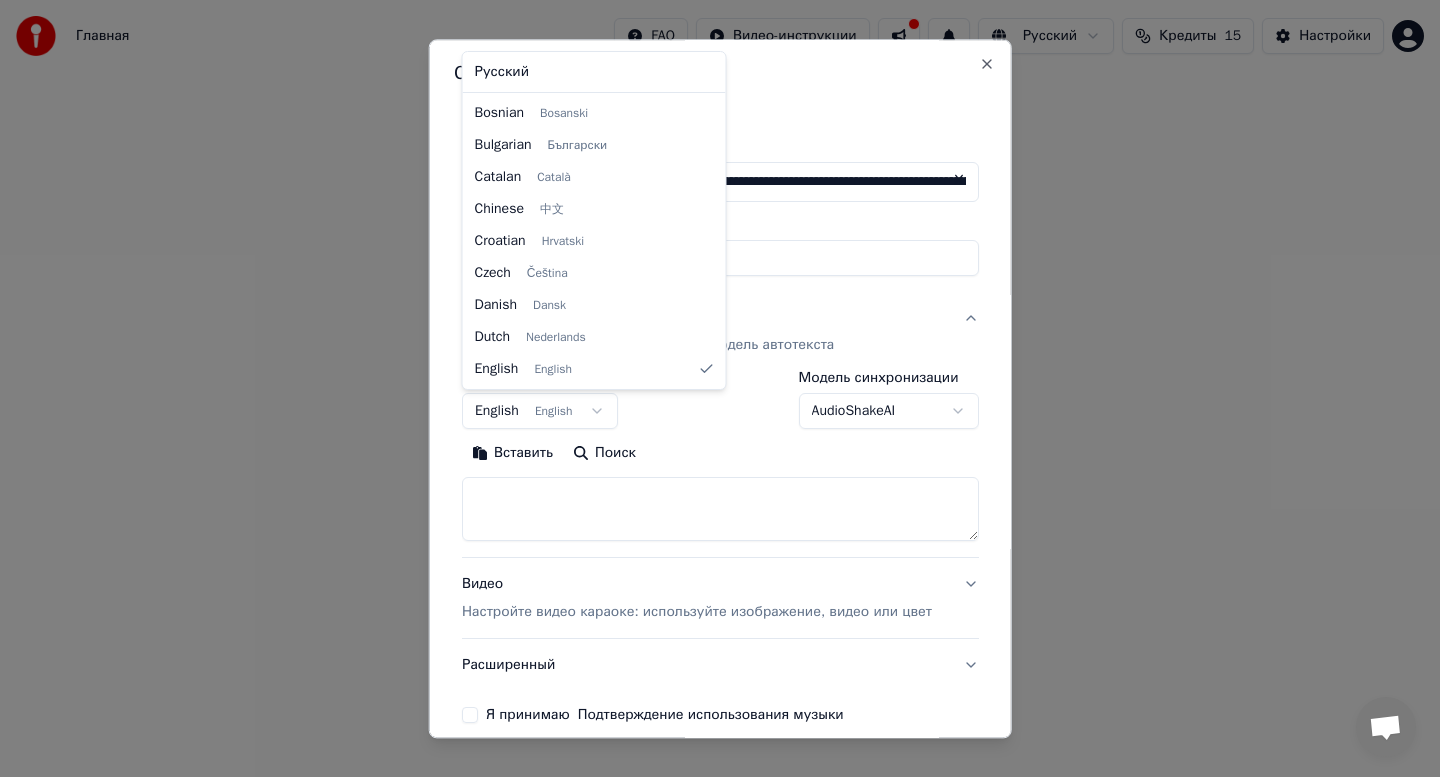 click on "**********" at bounding box center (720, 212) 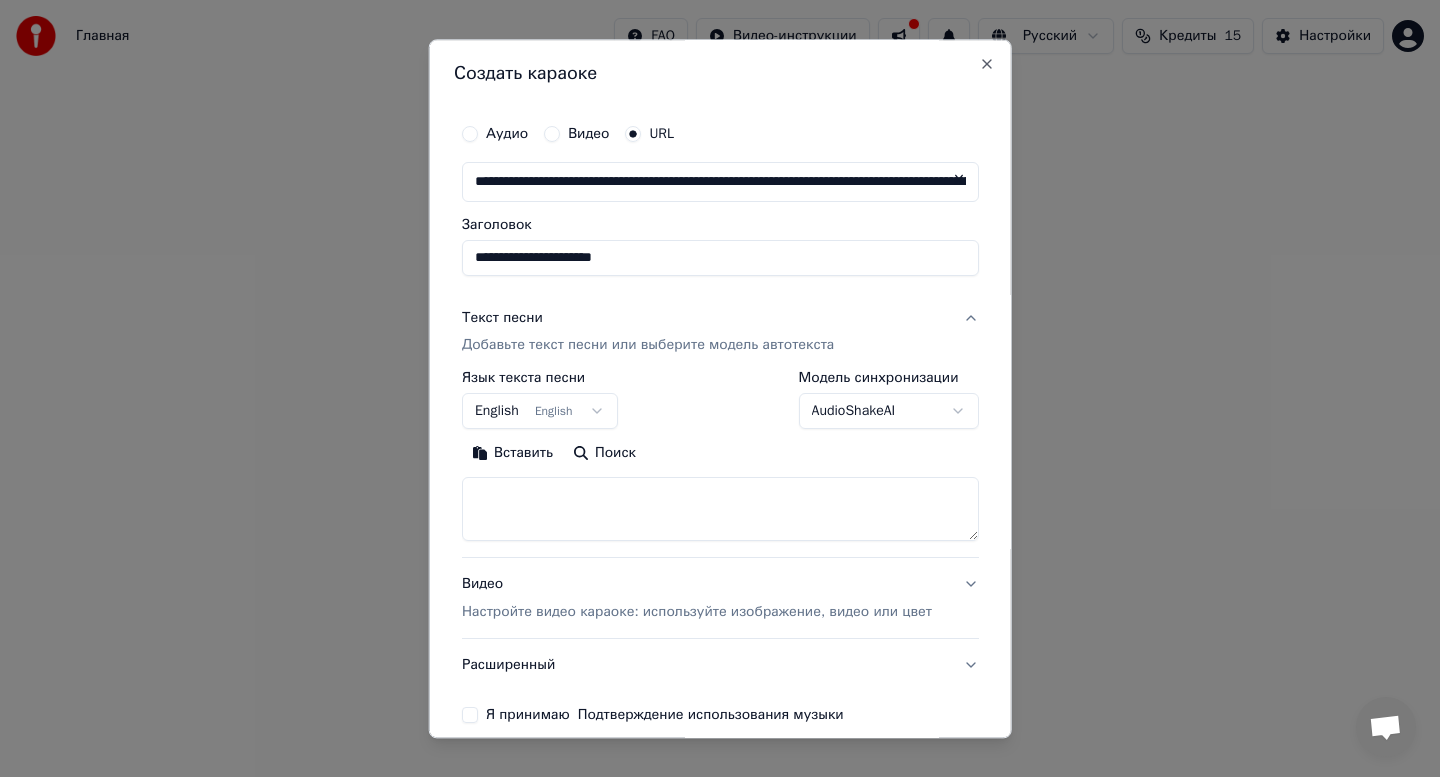 click on "**********" at bounding box center (720, 212) 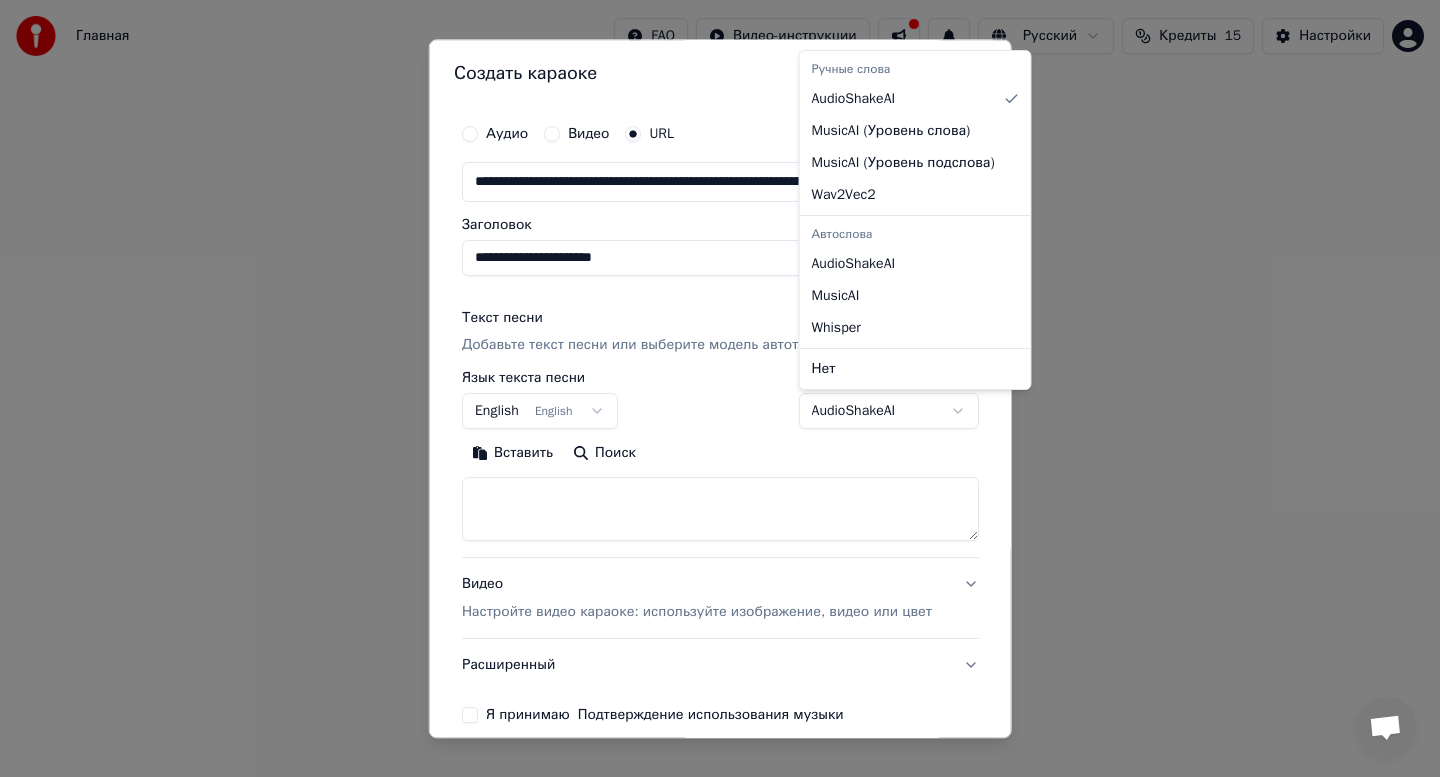 click on "**********" at bounding box center [720, 212] 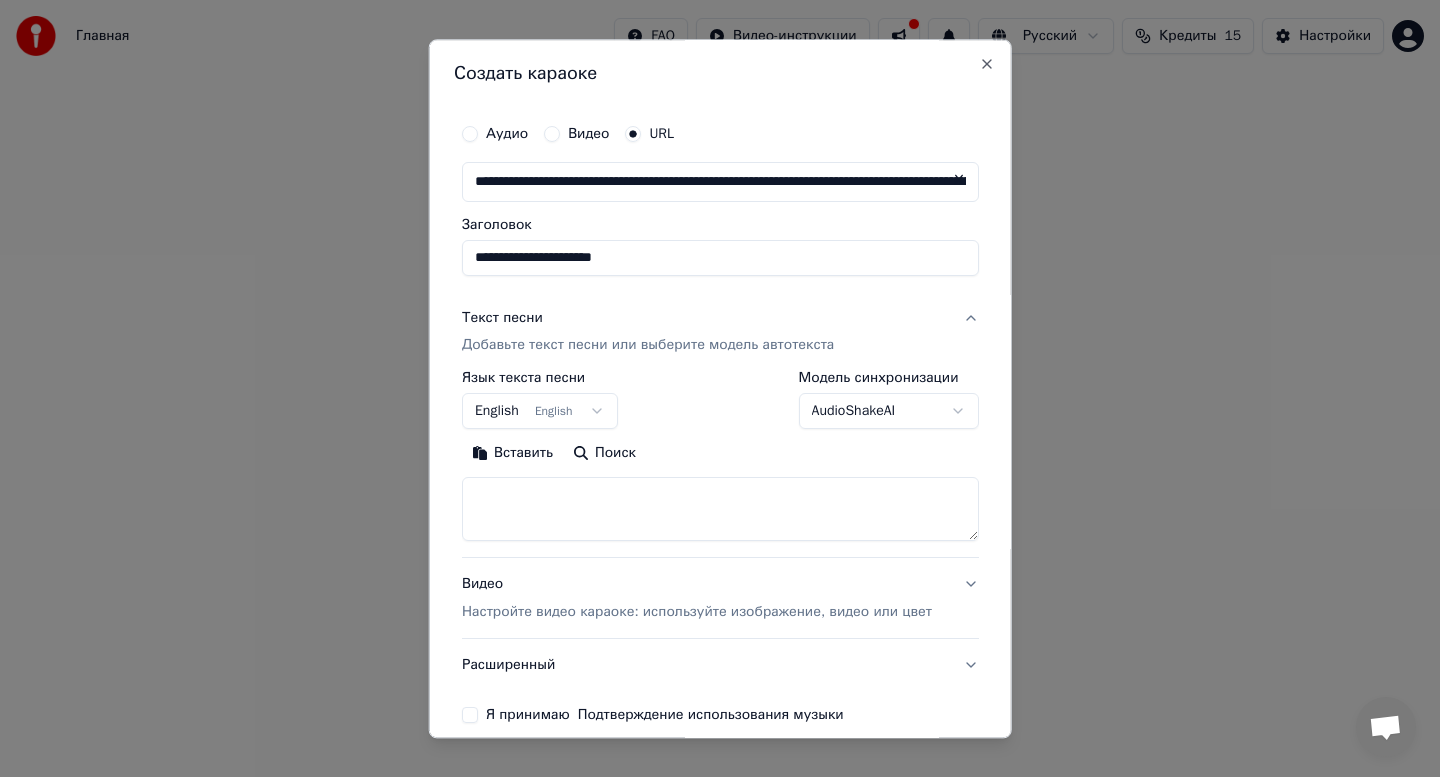 click on "**********" at bounding box center (720, 401) 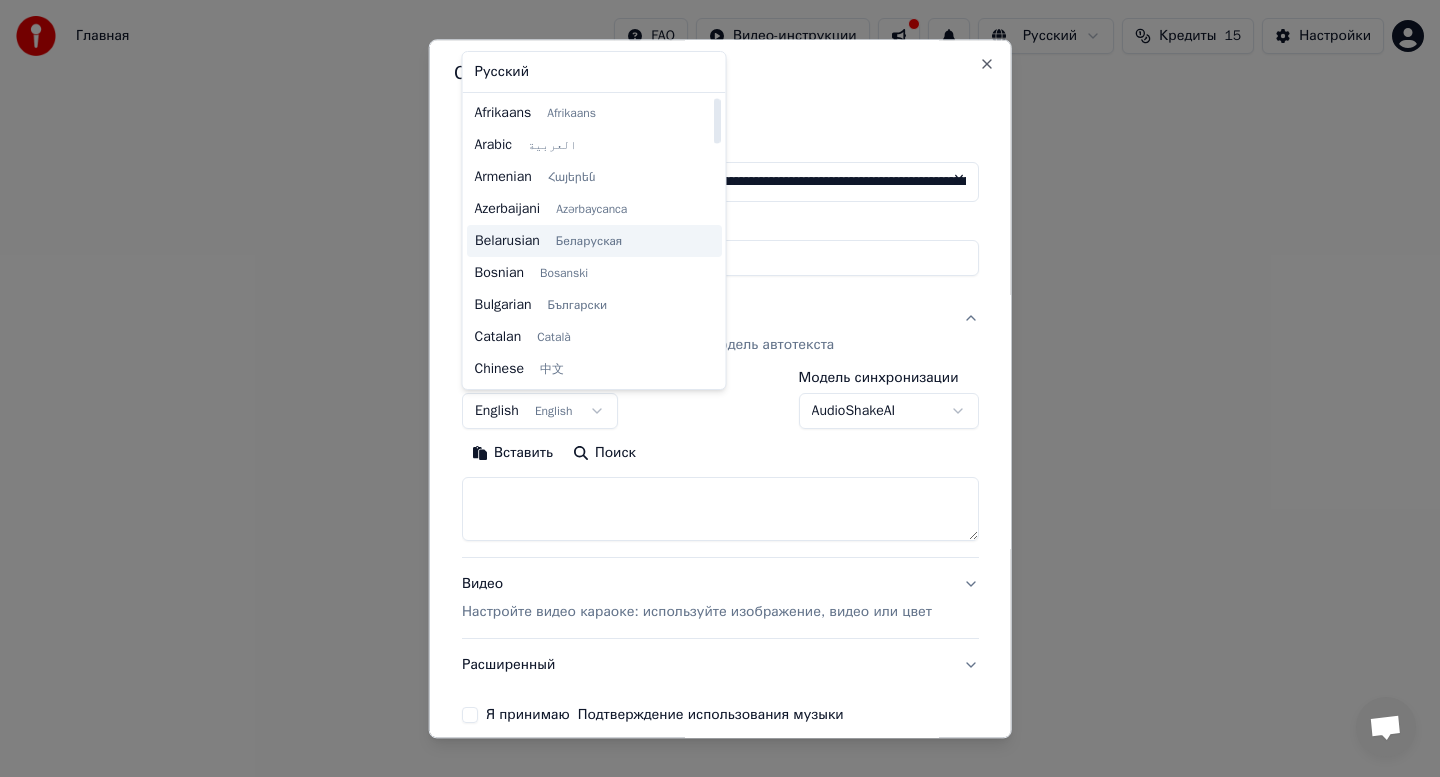 scroll, scrollTop: 8, scrollLeft: 0, axis: vertical 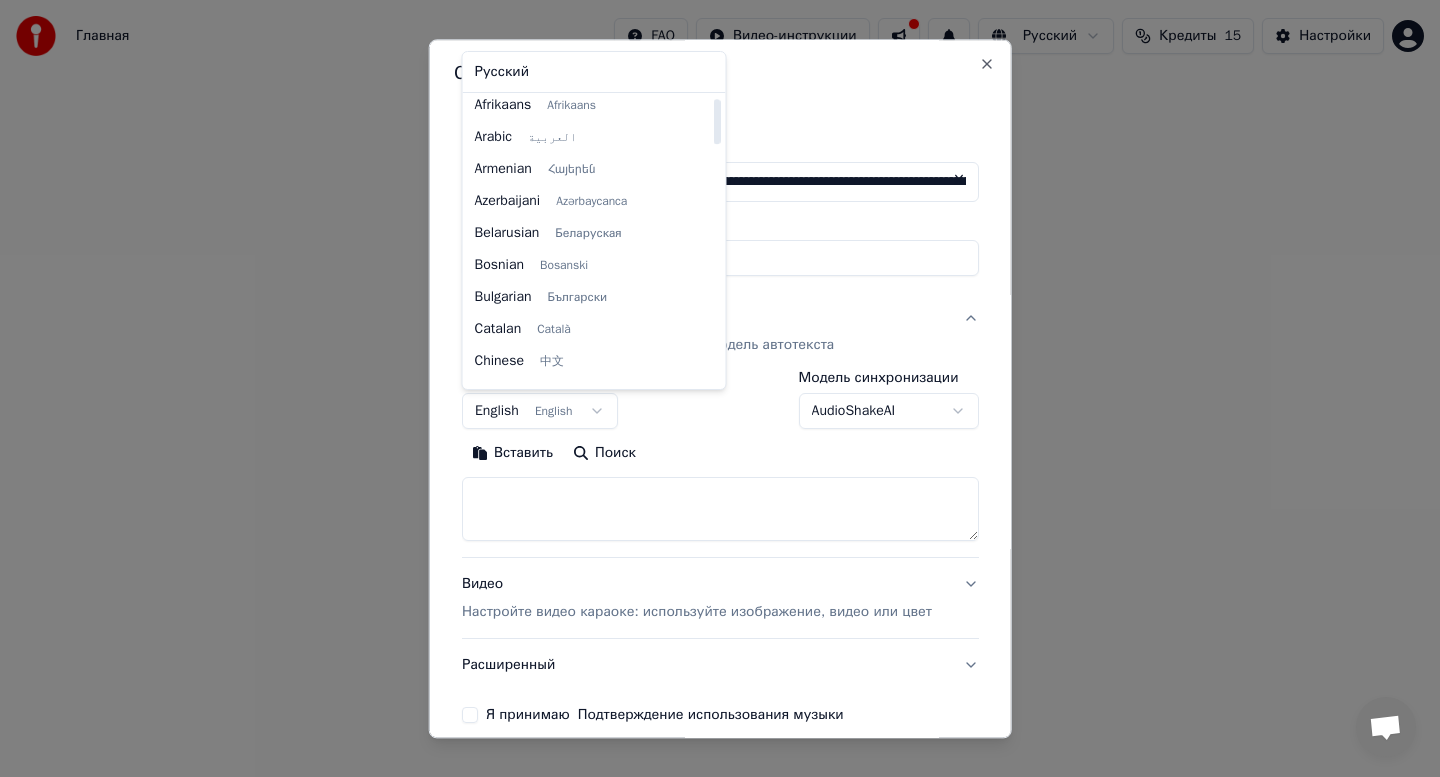 select on "**" 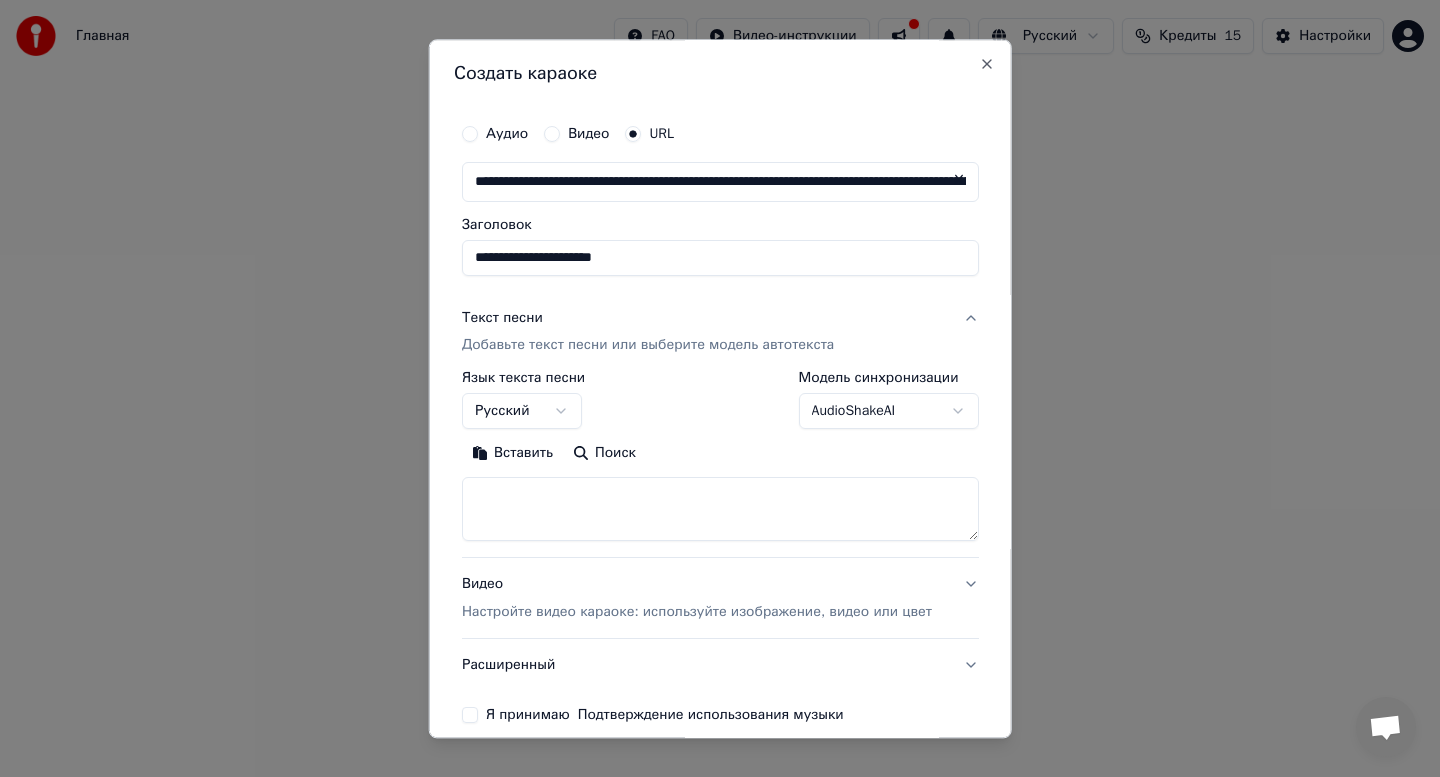 click at bounding box center [720, 510] 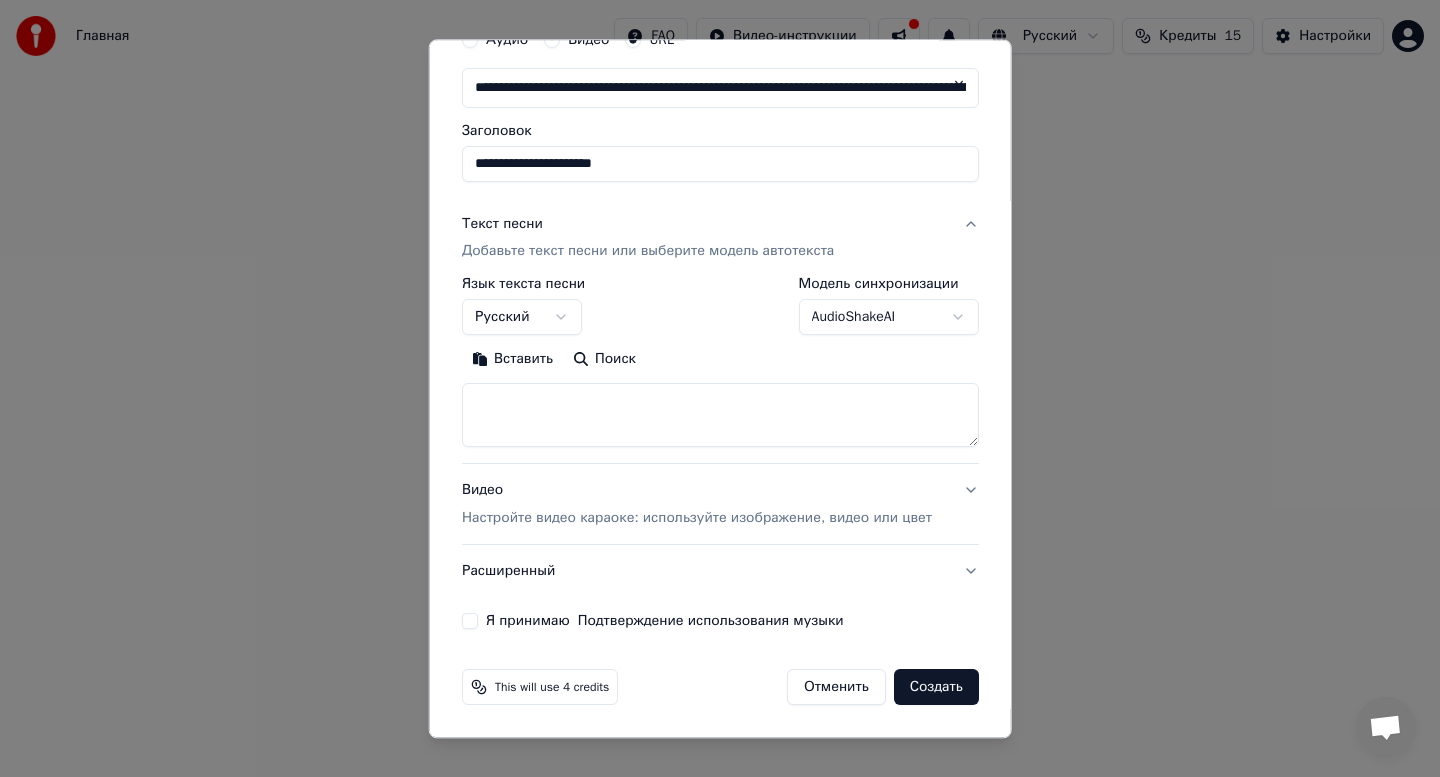 paste on "**********" 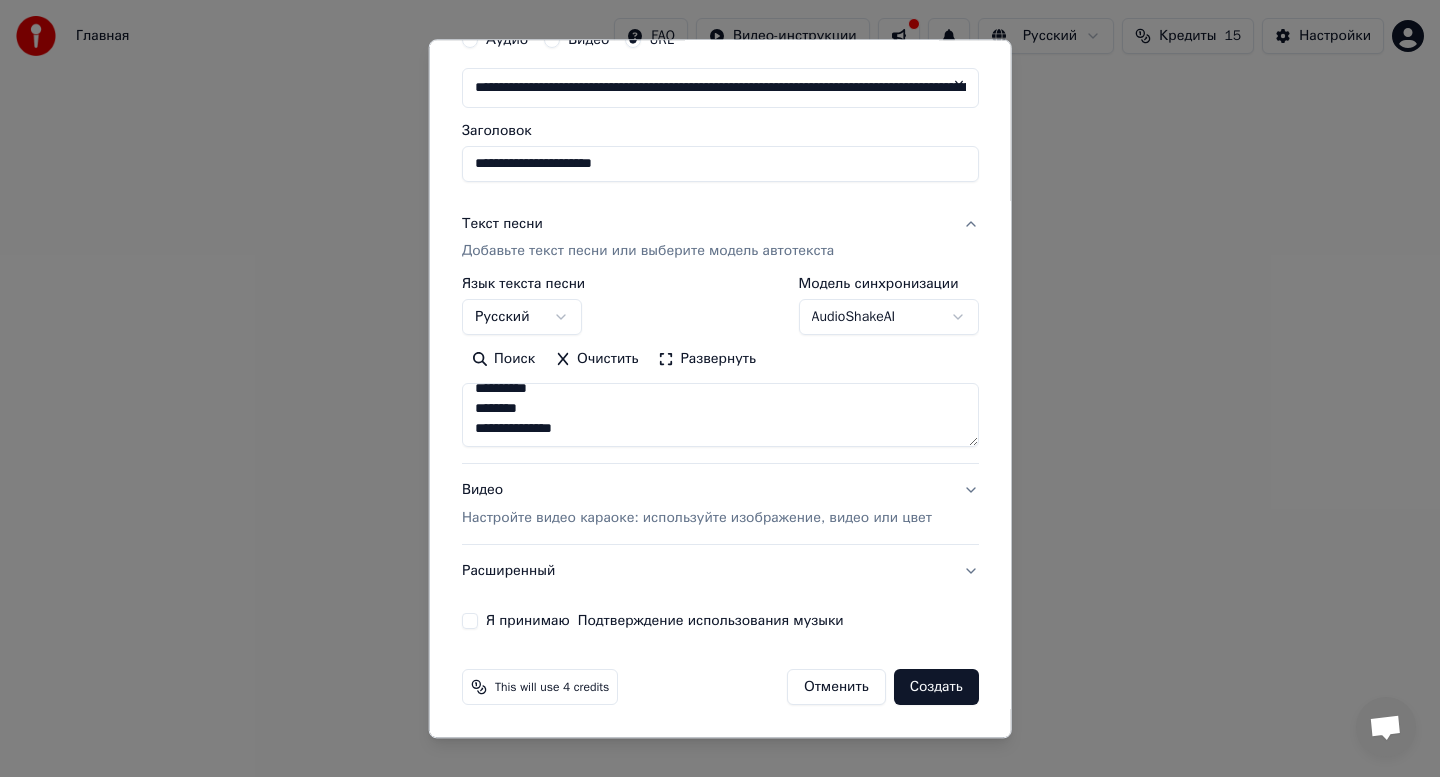 scroll, scrollTop: 0, scrollLeft: 0, axis: both 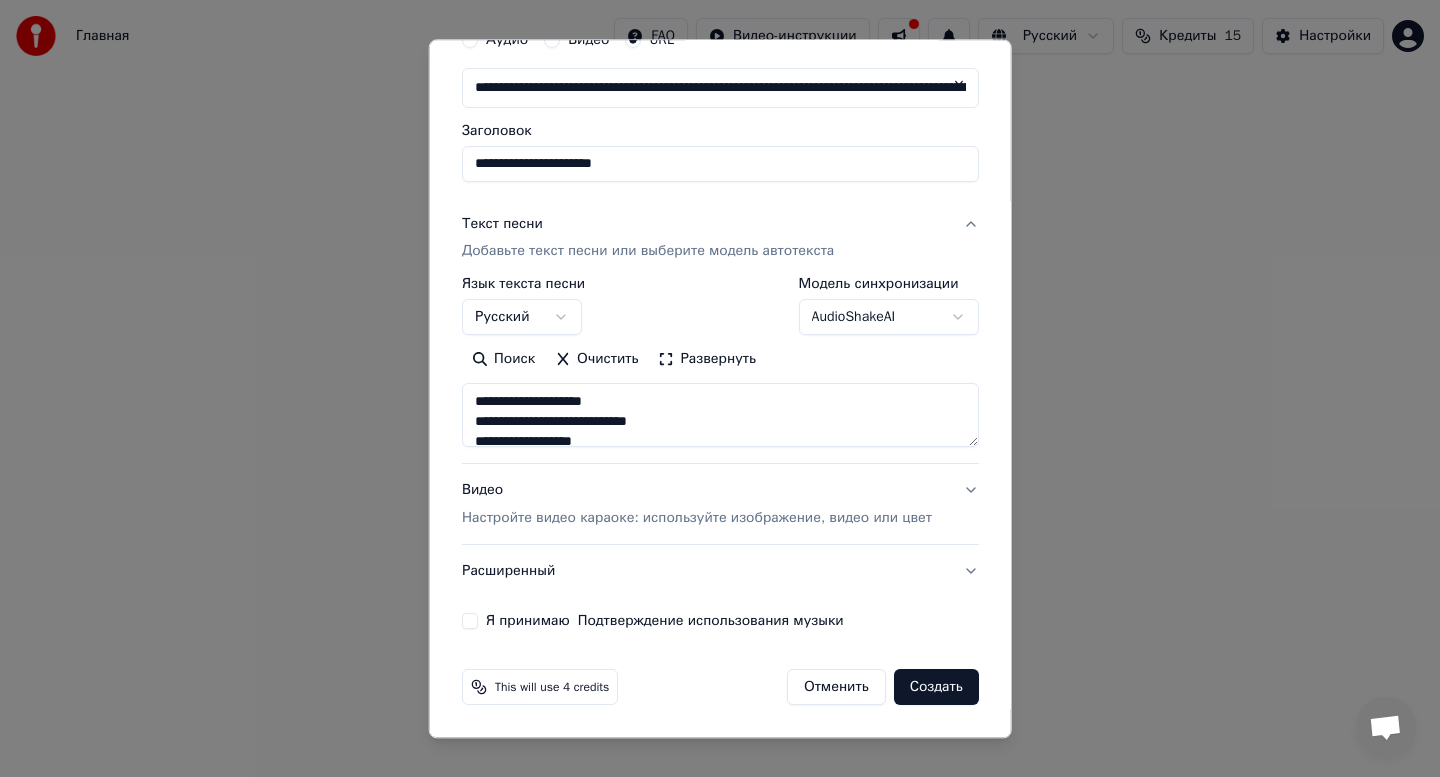 click on "**********" at bounding box center (720, 416) 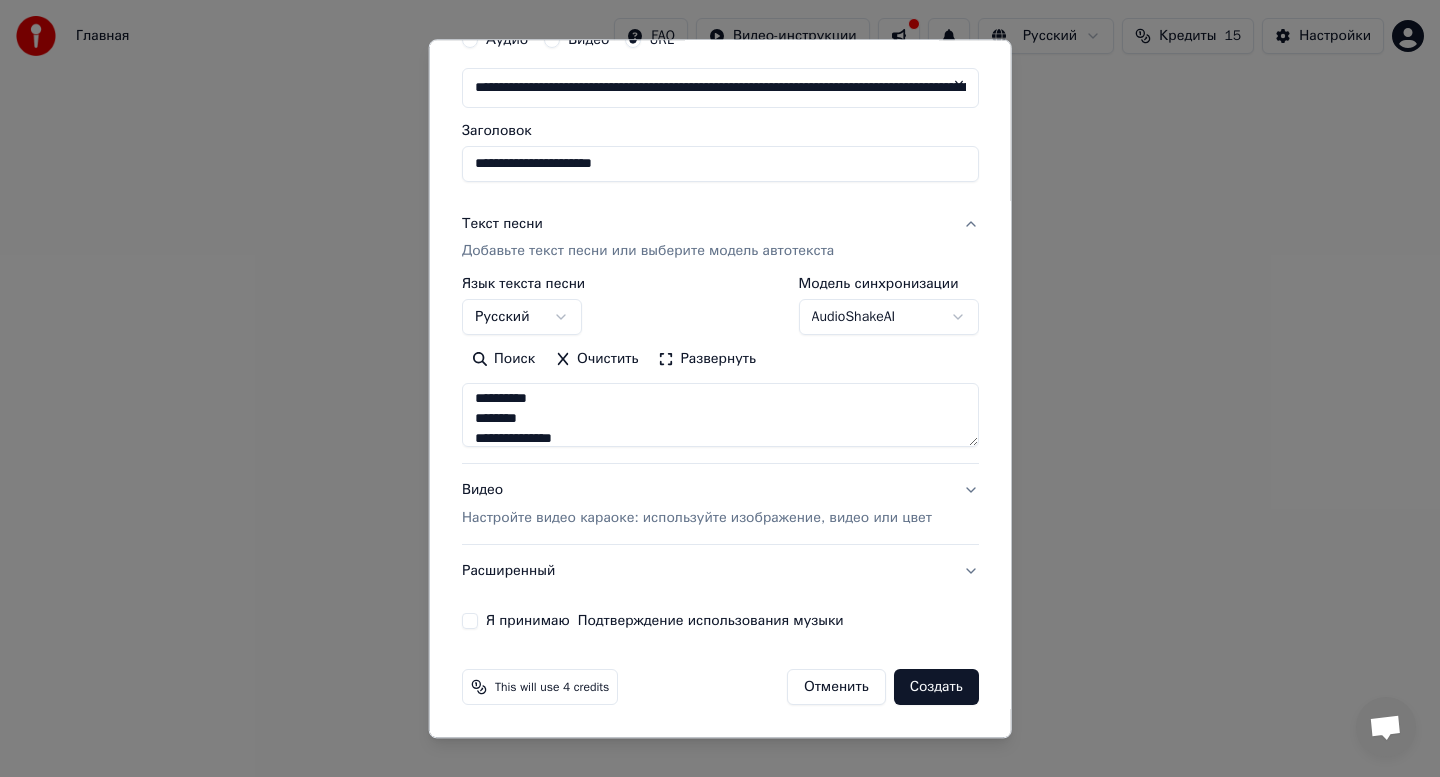 scroll, scrollTop: 973, scrollLeft: 0, axis: vertical 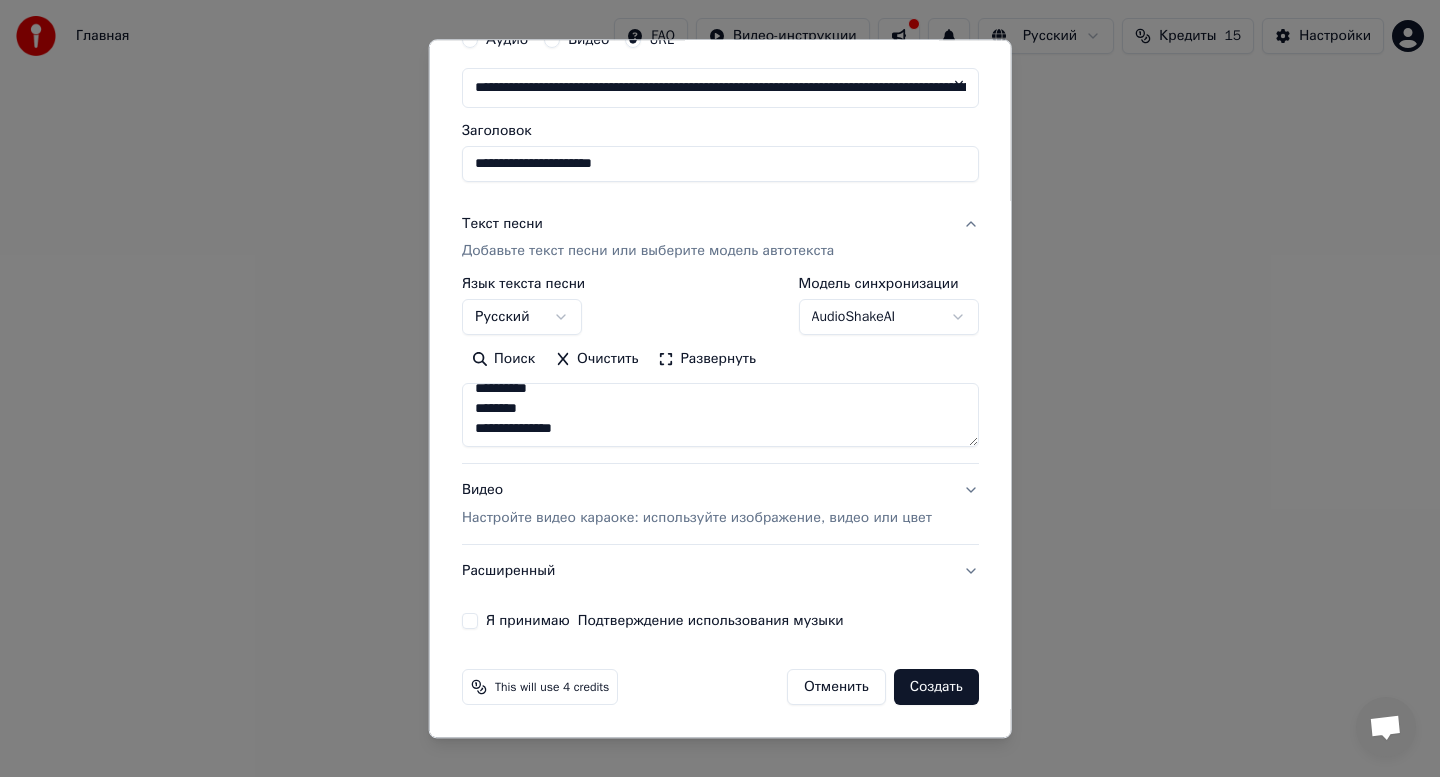 type on "**********" 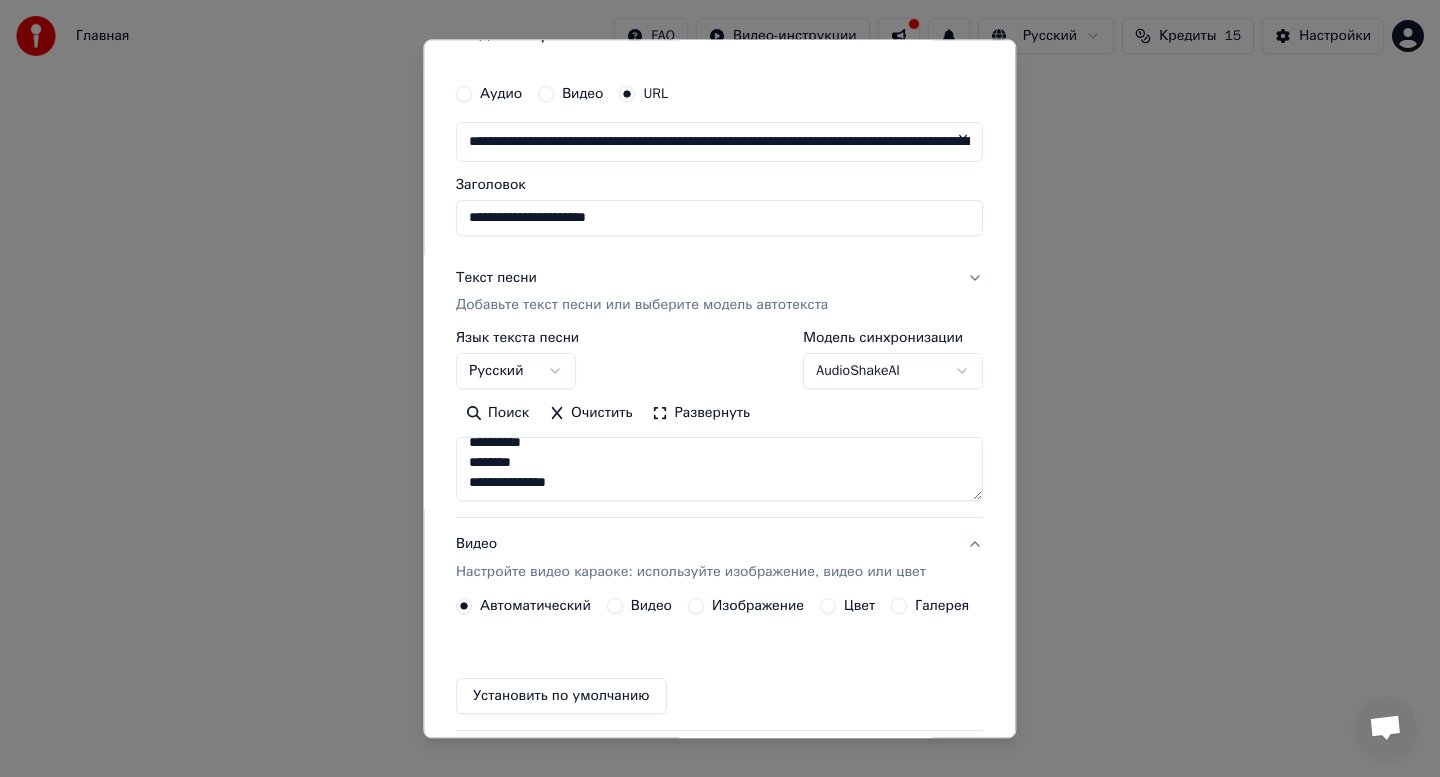 scroll, scrollTop: 40, scrollLeft: 0, axis: vertical 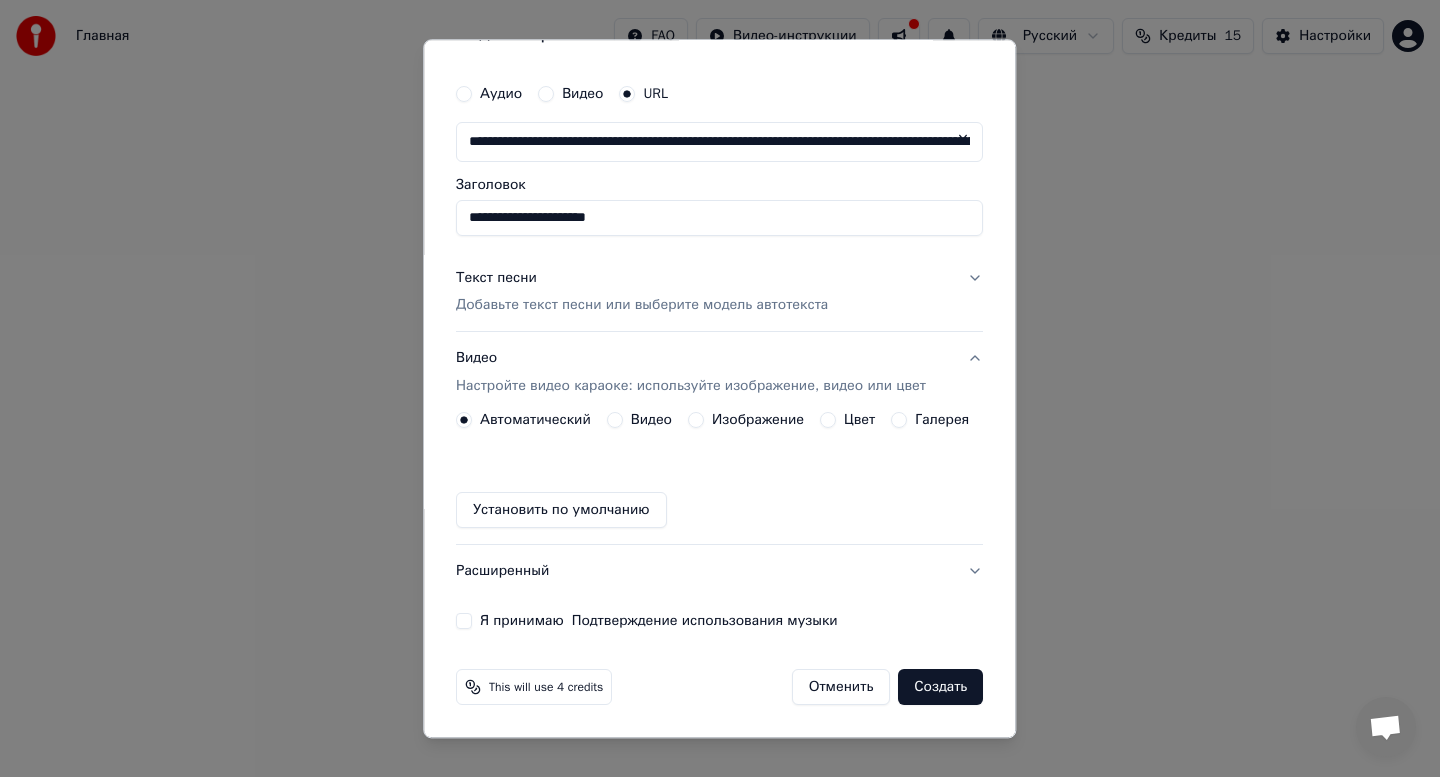 click on "Цвет" at bounding box center [847, 421] 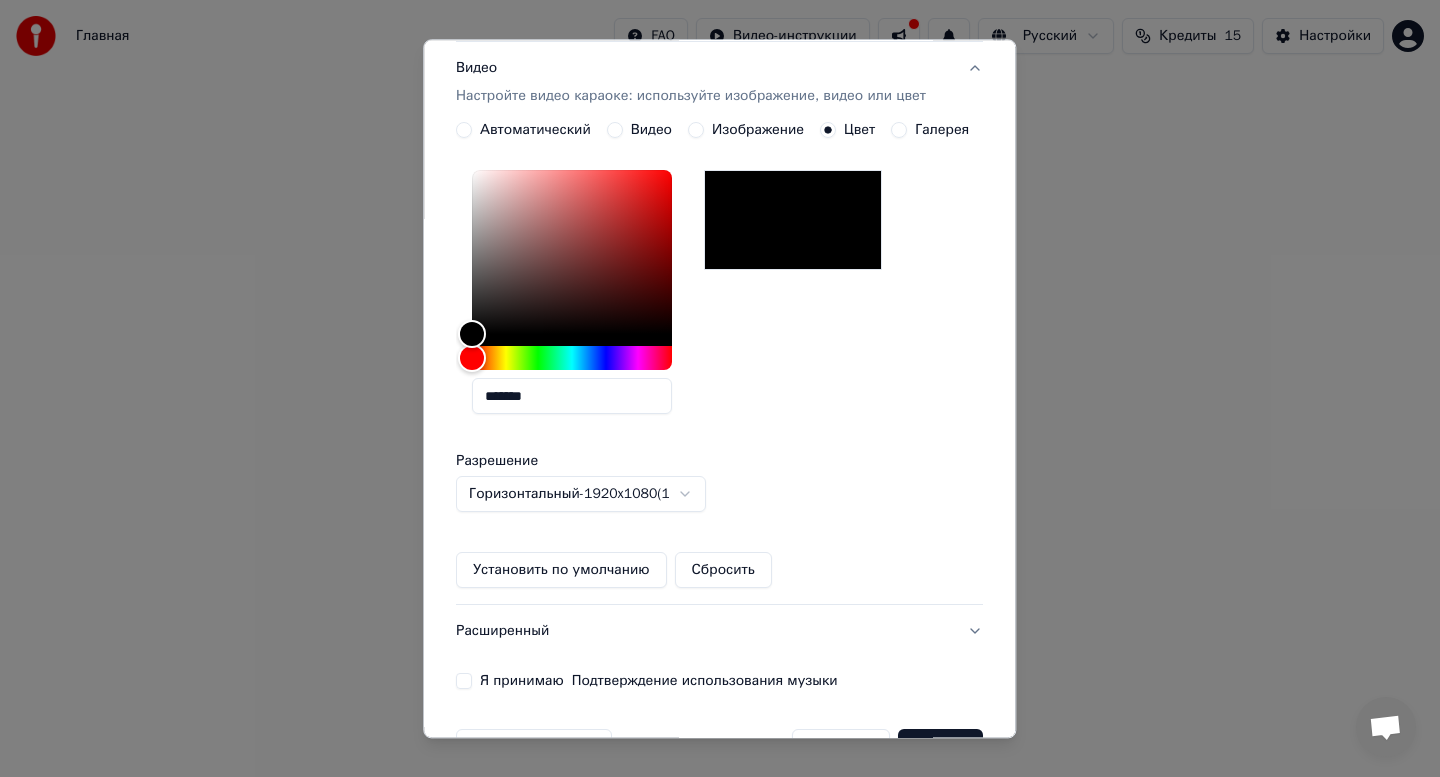 scroll, scrollTop: 361, scrollLeft: 0, axis: vertical 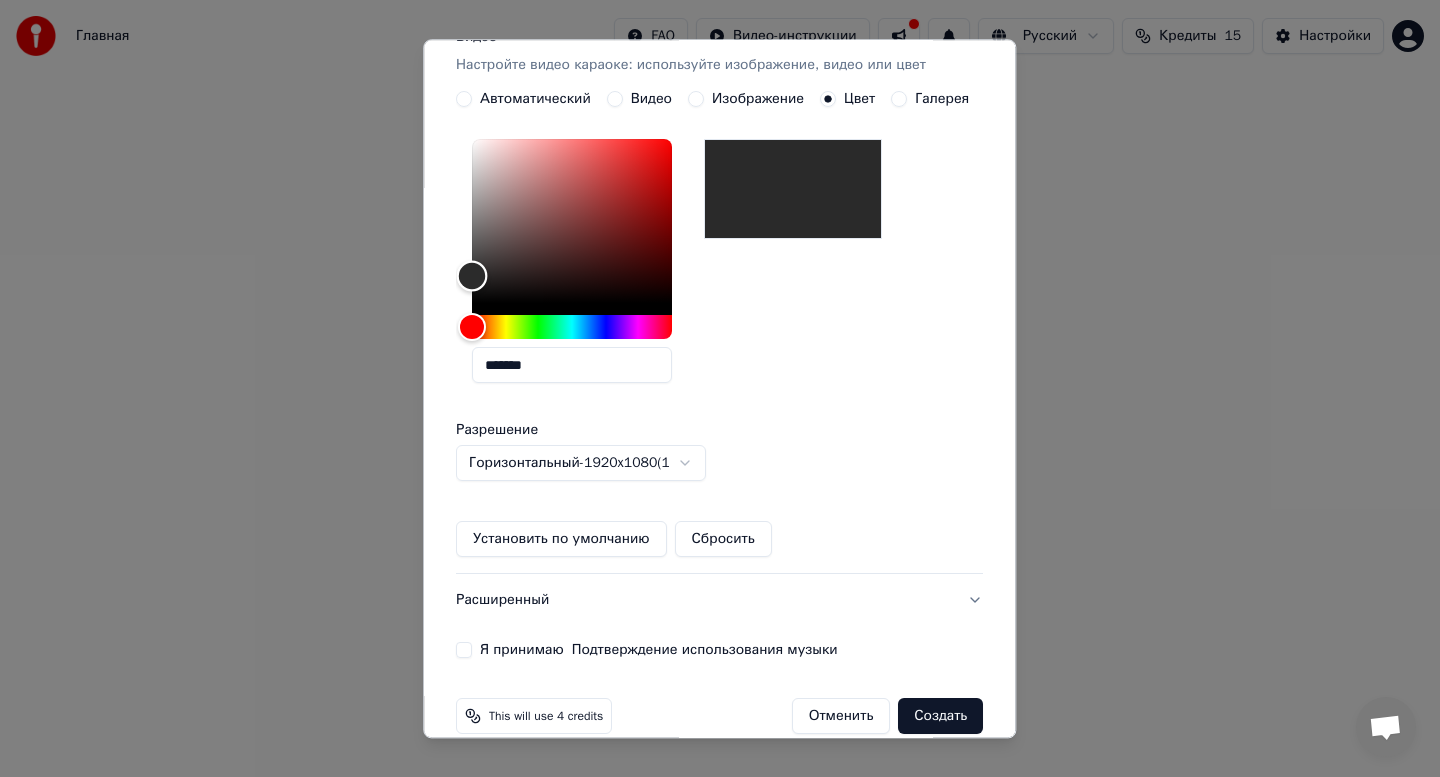 drag, startPoint x: 474, startPoint y: 301, endPoint x: 447, endPoint y: 276, distance: 36.796738 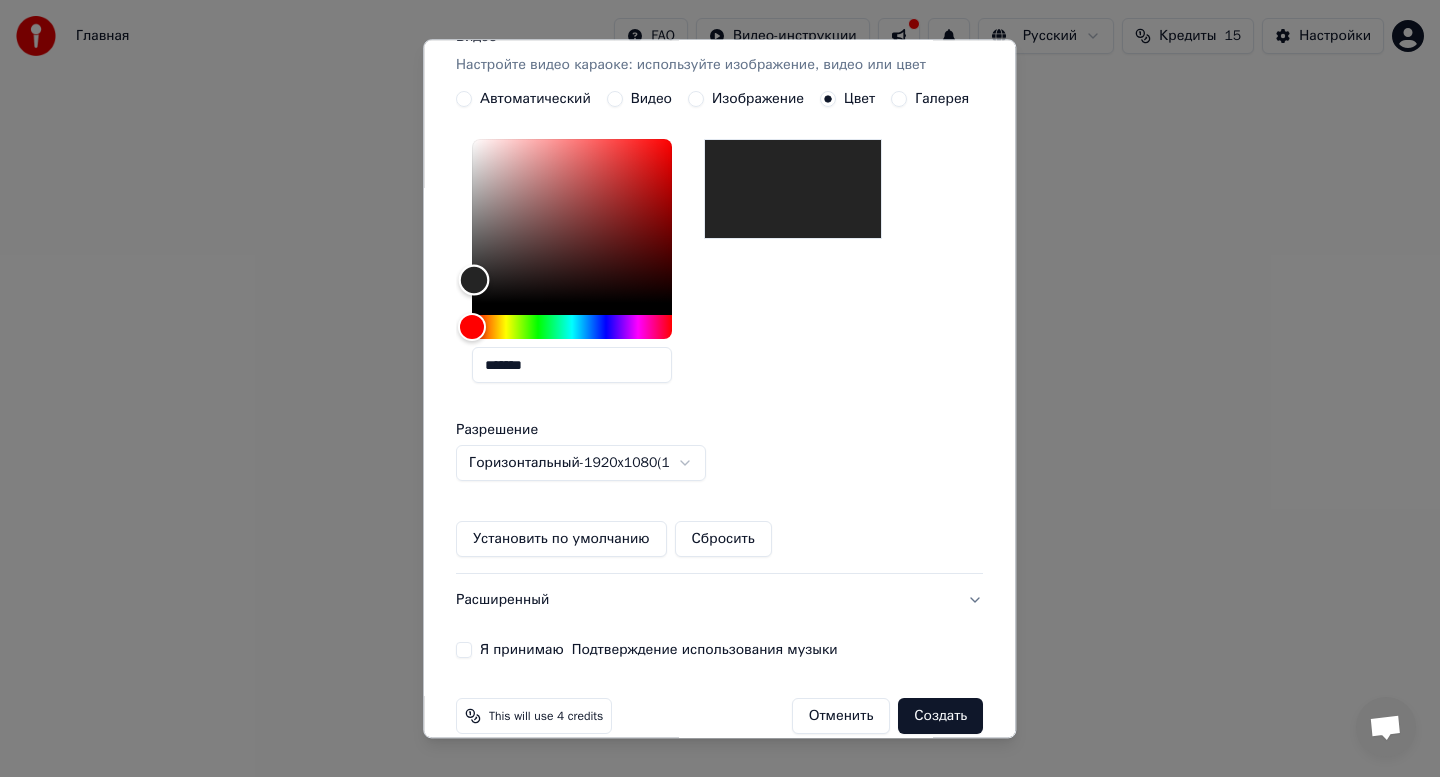 click at bounding box center [474, 280] 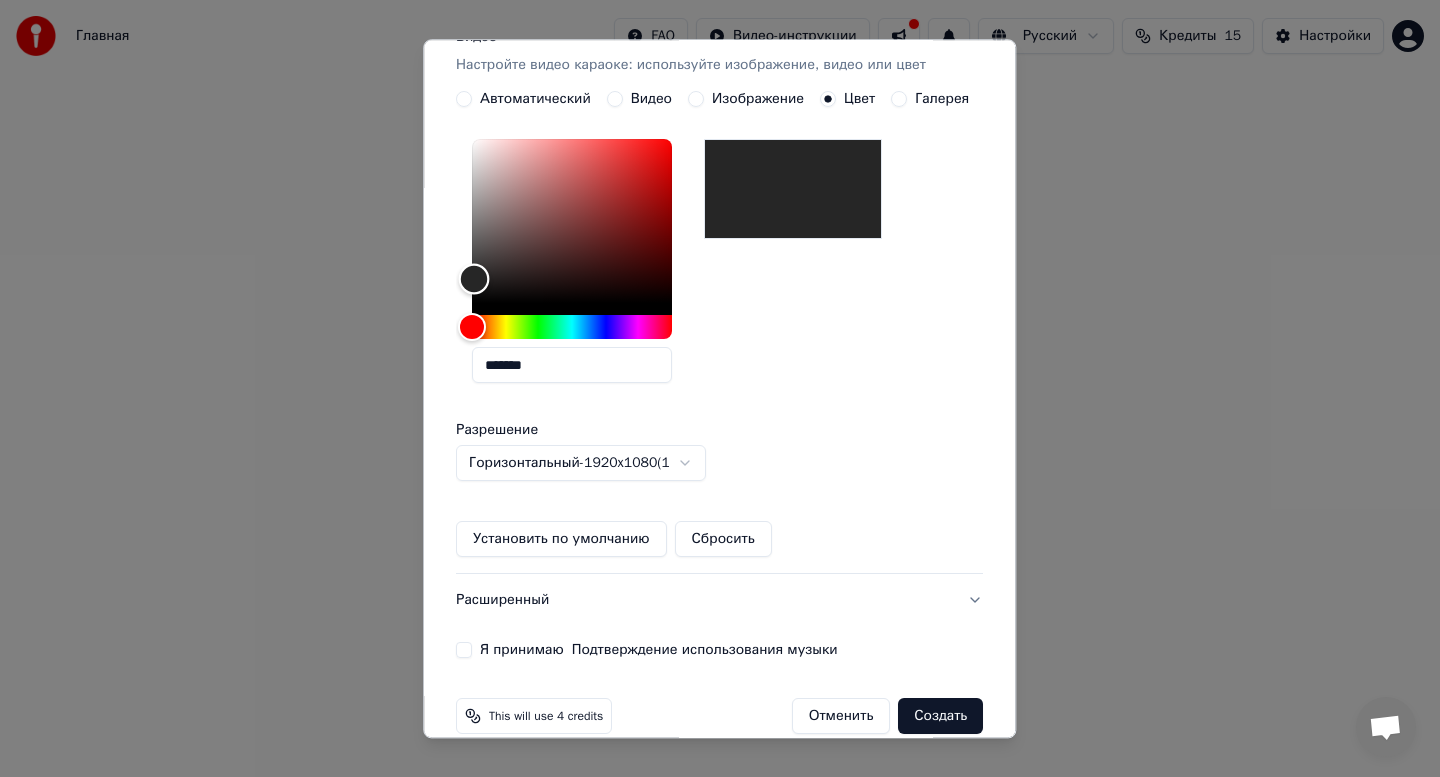scroll, scrollTop: 390, scrollLeft: 0, axis: vertical 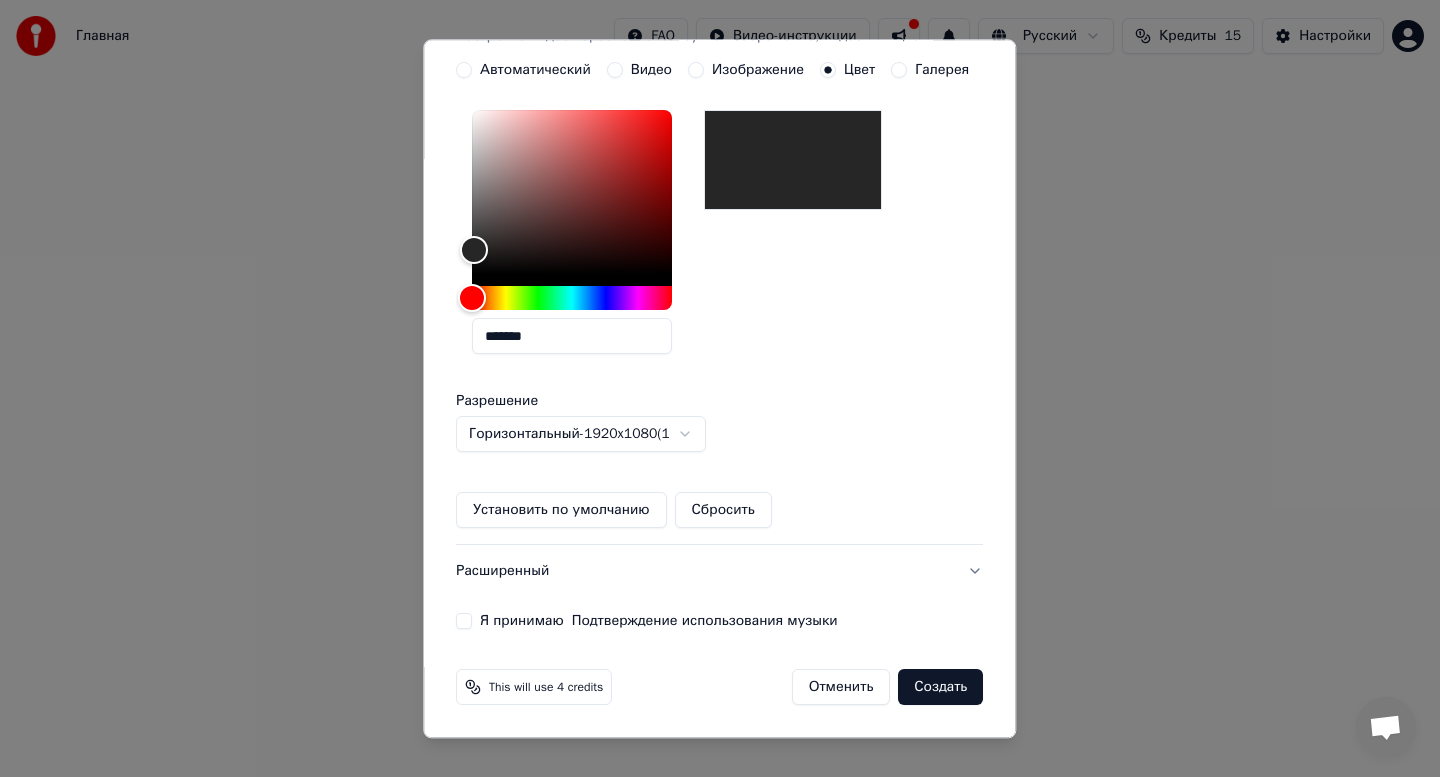 click on "Установить по умолчанию" at bounding box center (561, 511) 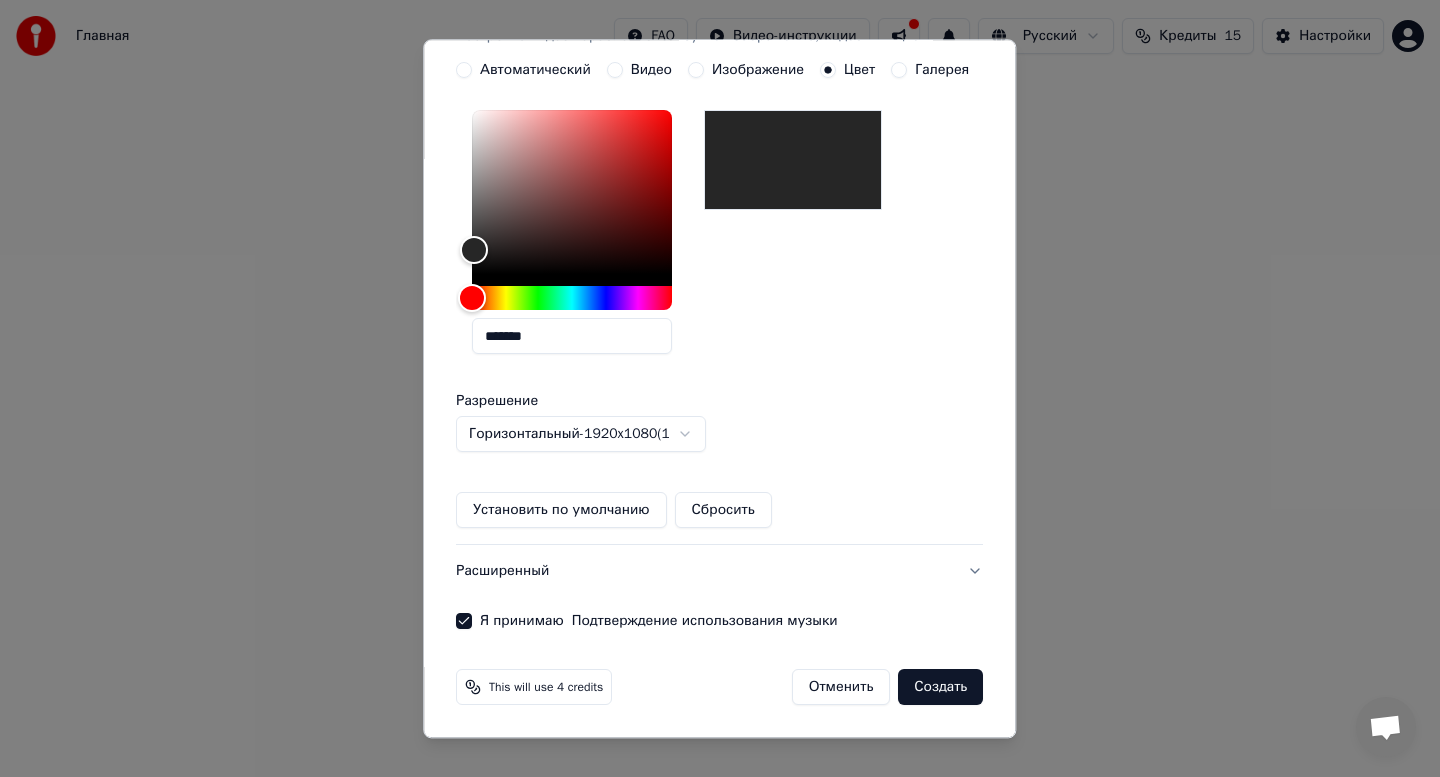 click on "Создать" at bounding box center (941, 688) 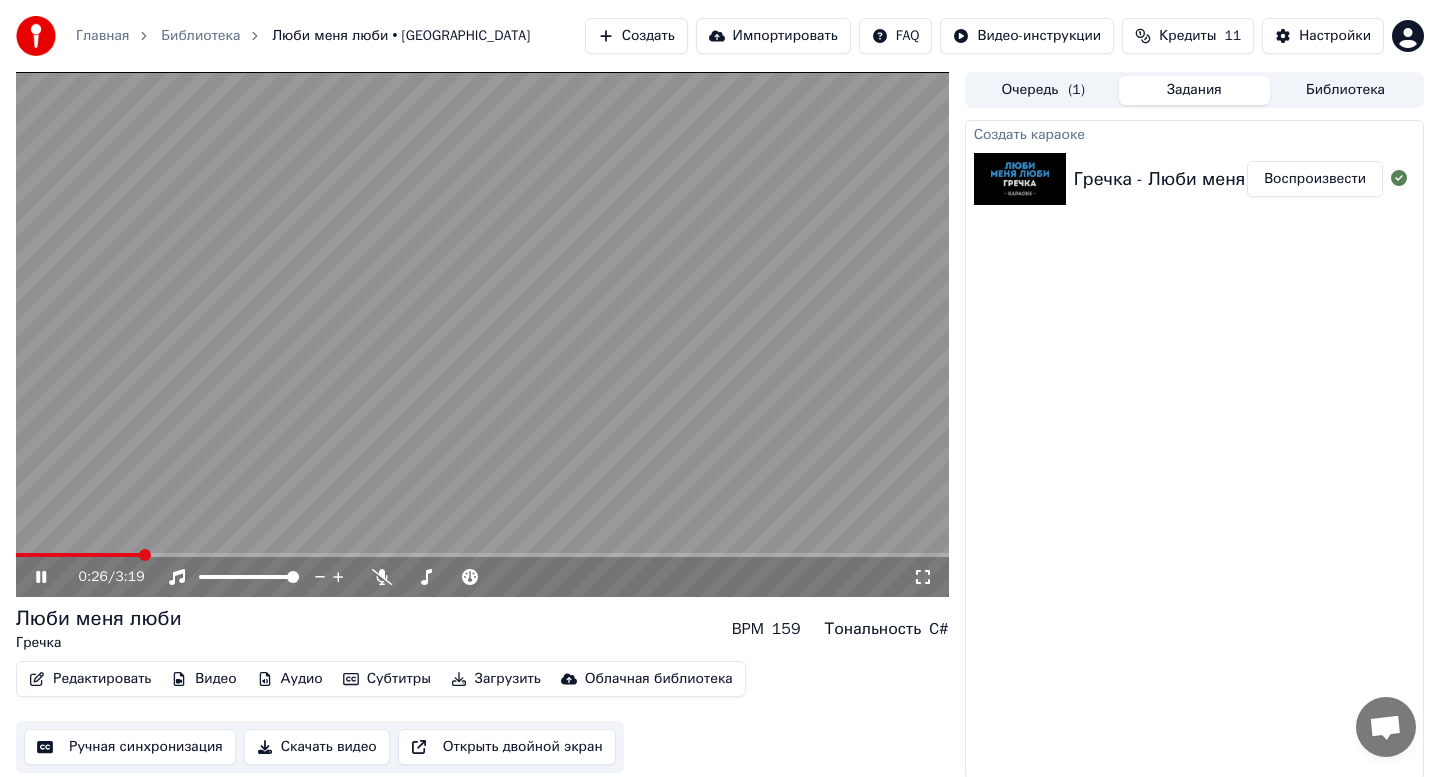 scroll, scrollTop: 3, scrollLeft: 0, axis: vertical 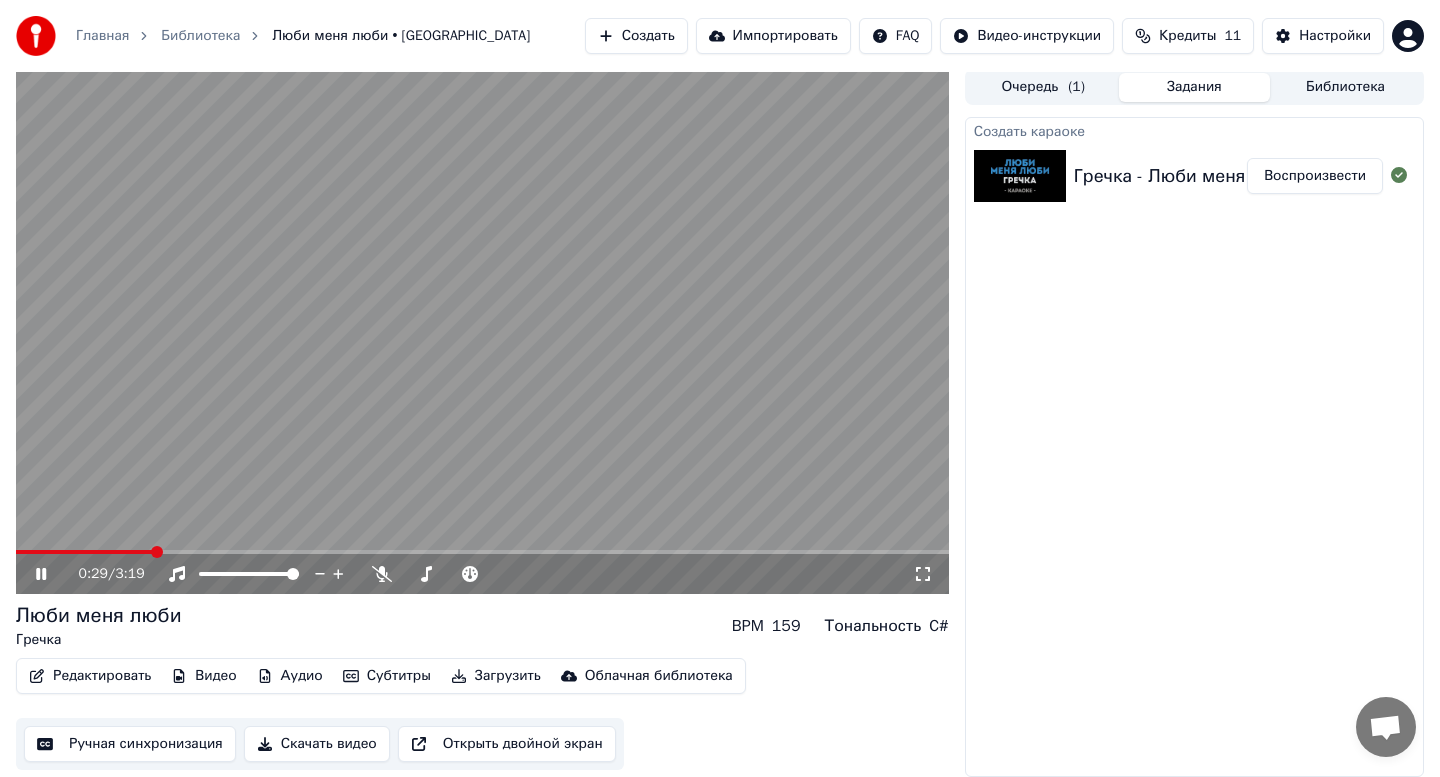 click on "Ручная синхронизация" at bounding box center (130, 744) 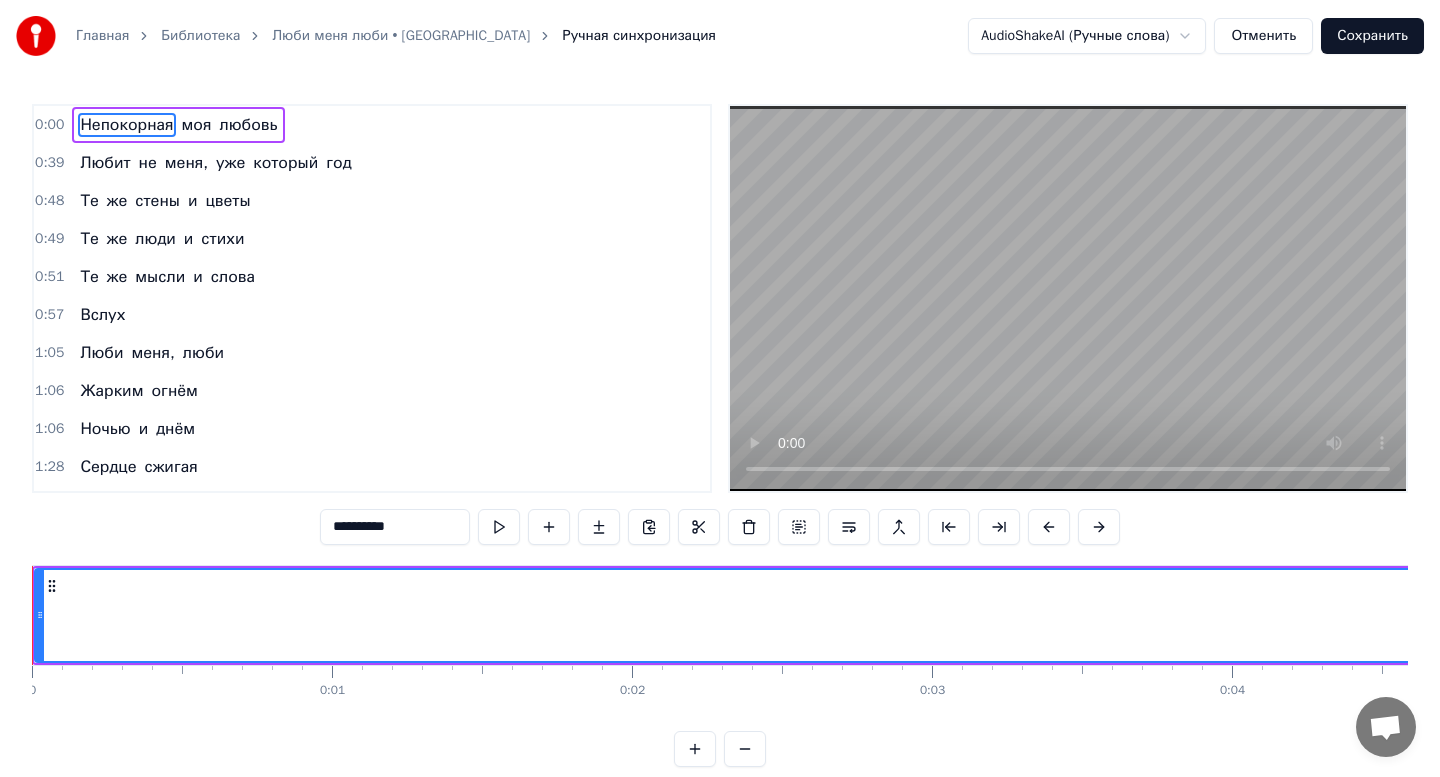 click on "Непокорная" at bounding box center [126, 125] 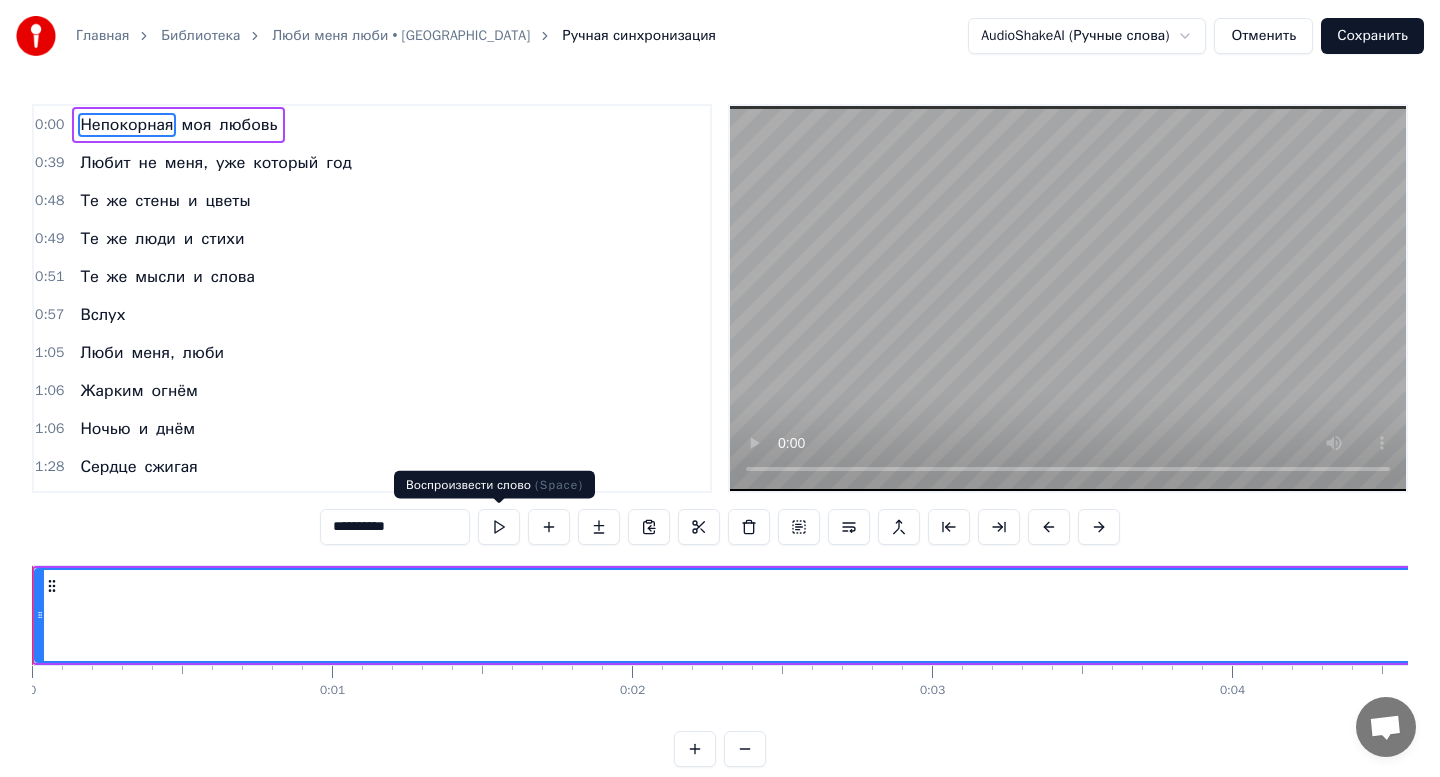 click at bounding box center (499, 527) 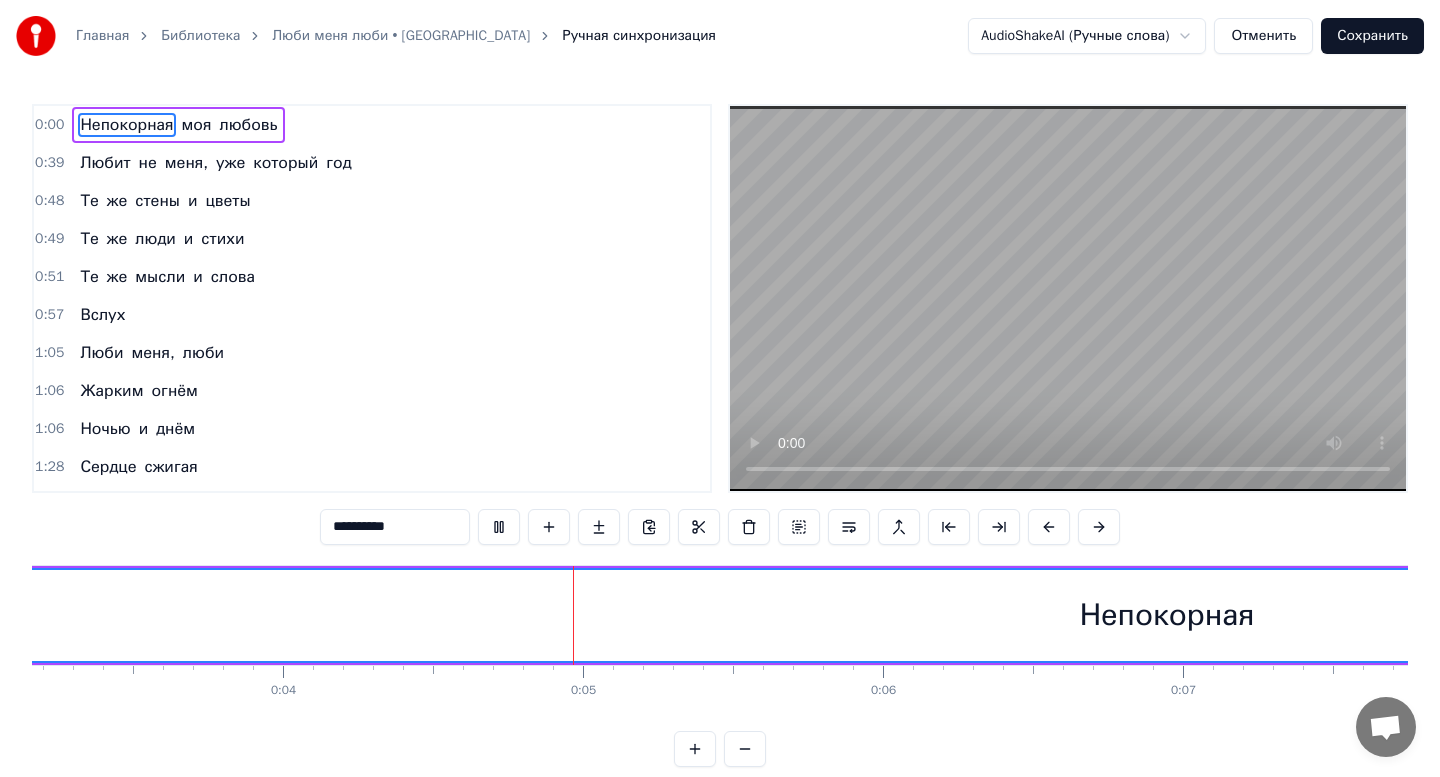 scroll, scrollTop: 0, scrollLeft: 1235, axis: horizontal 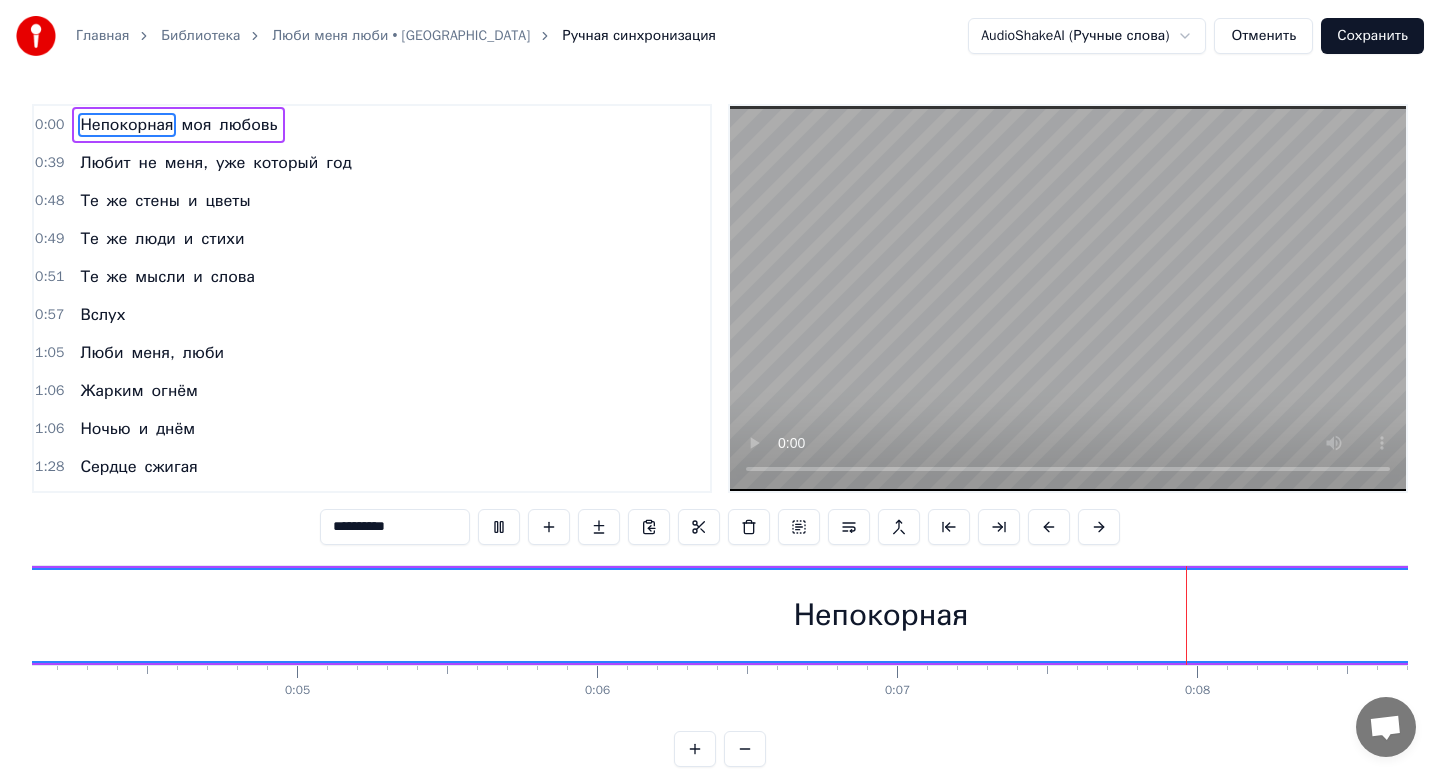 click at bounding box center [499, 527] 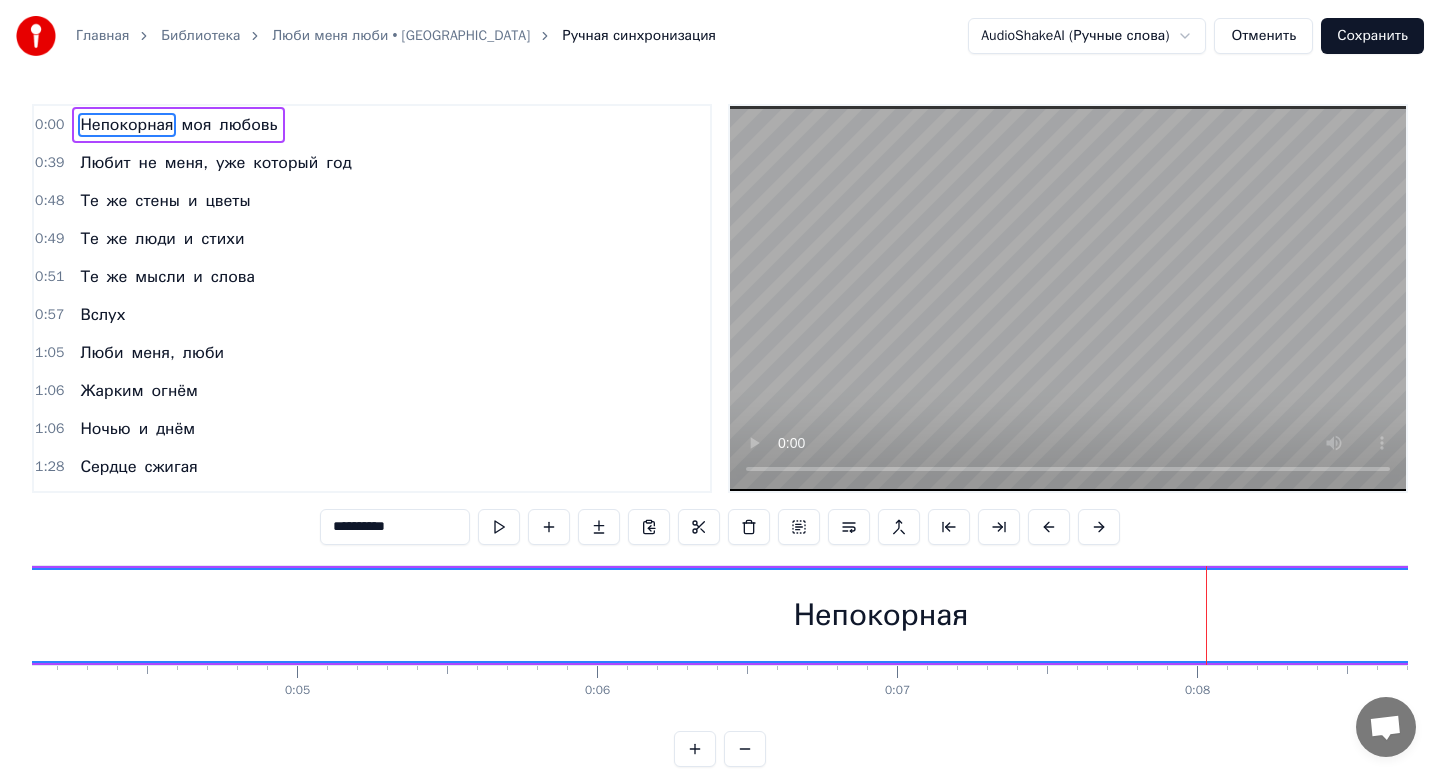 click at bounding box center (499, 527) 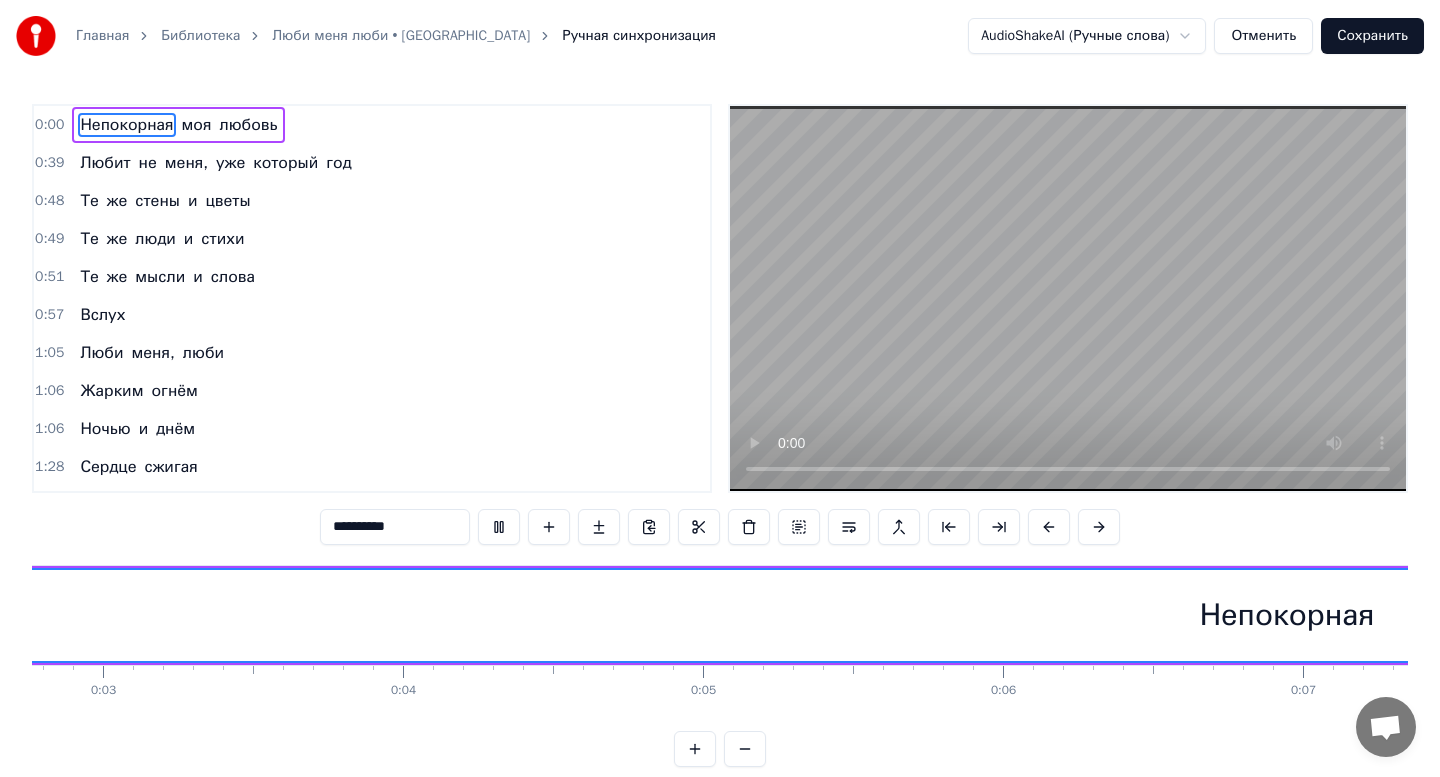 click at bounding box center (499, 527) 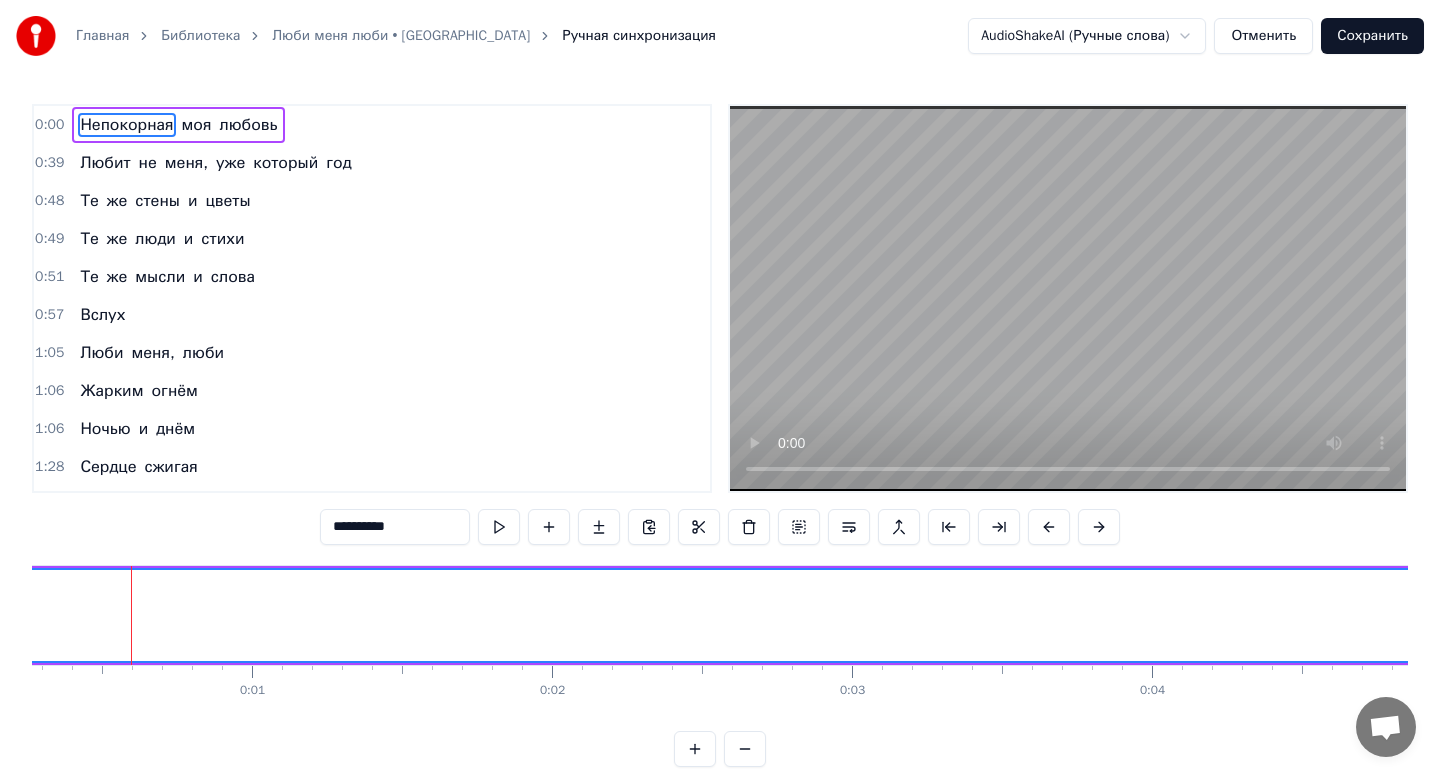 scroll, scrollTop: 0, scrollLeft: 79, axis: horizontal 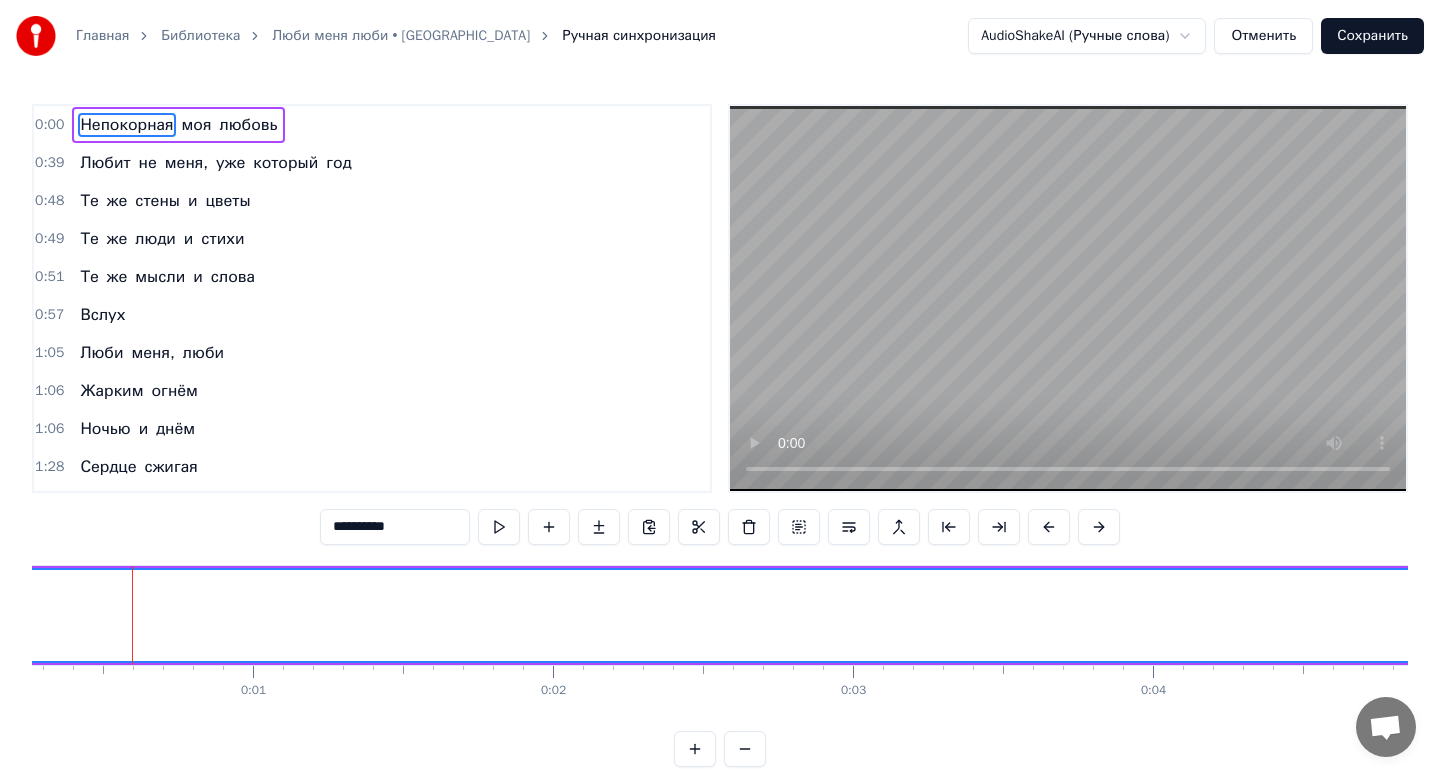drag, startPoint x: 726, startPoint y: 616, endPoint x: 268, endPoint y: 616, distance: 458 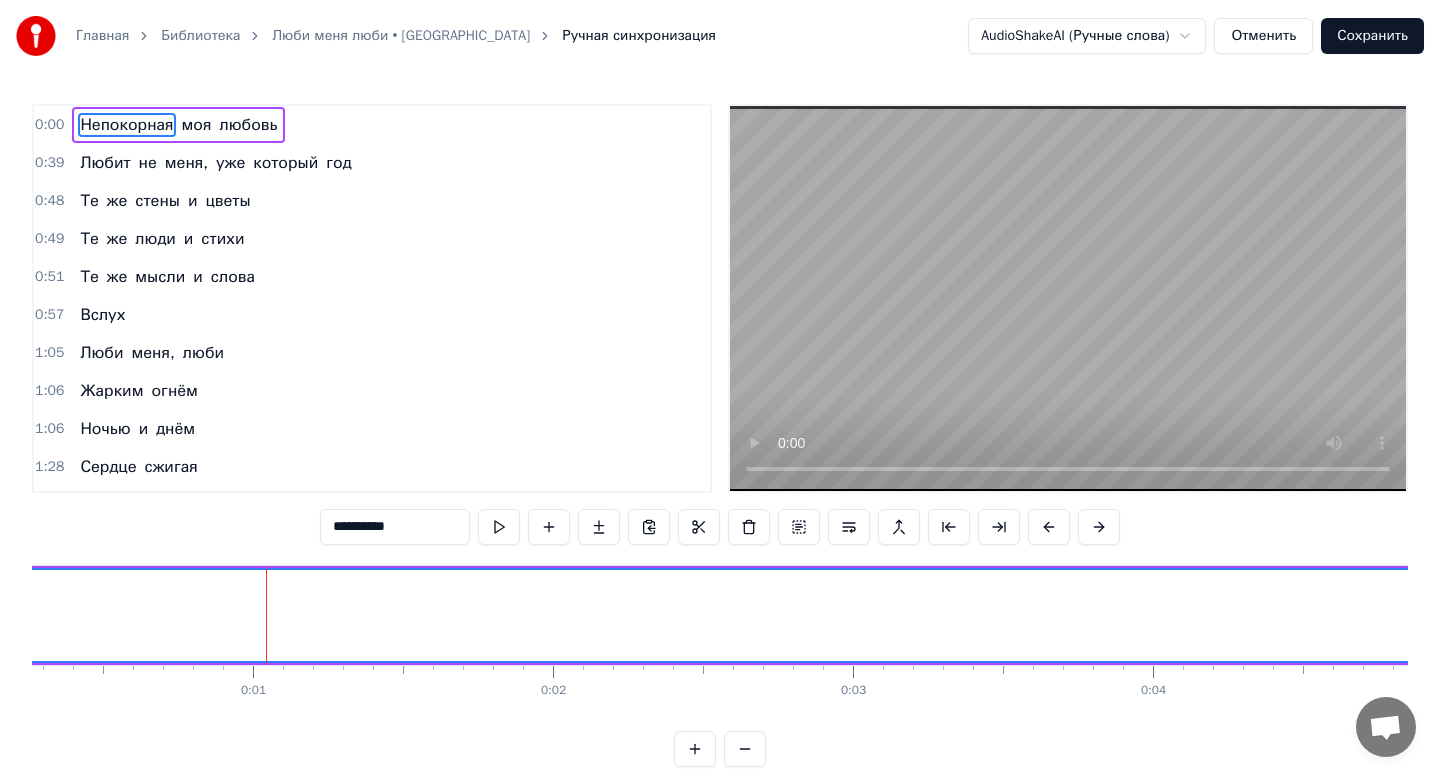 drag, startPoint x: 239, startPoint y: 623, endPoint x: 588, endPoint y: 631, distance: 349.09167 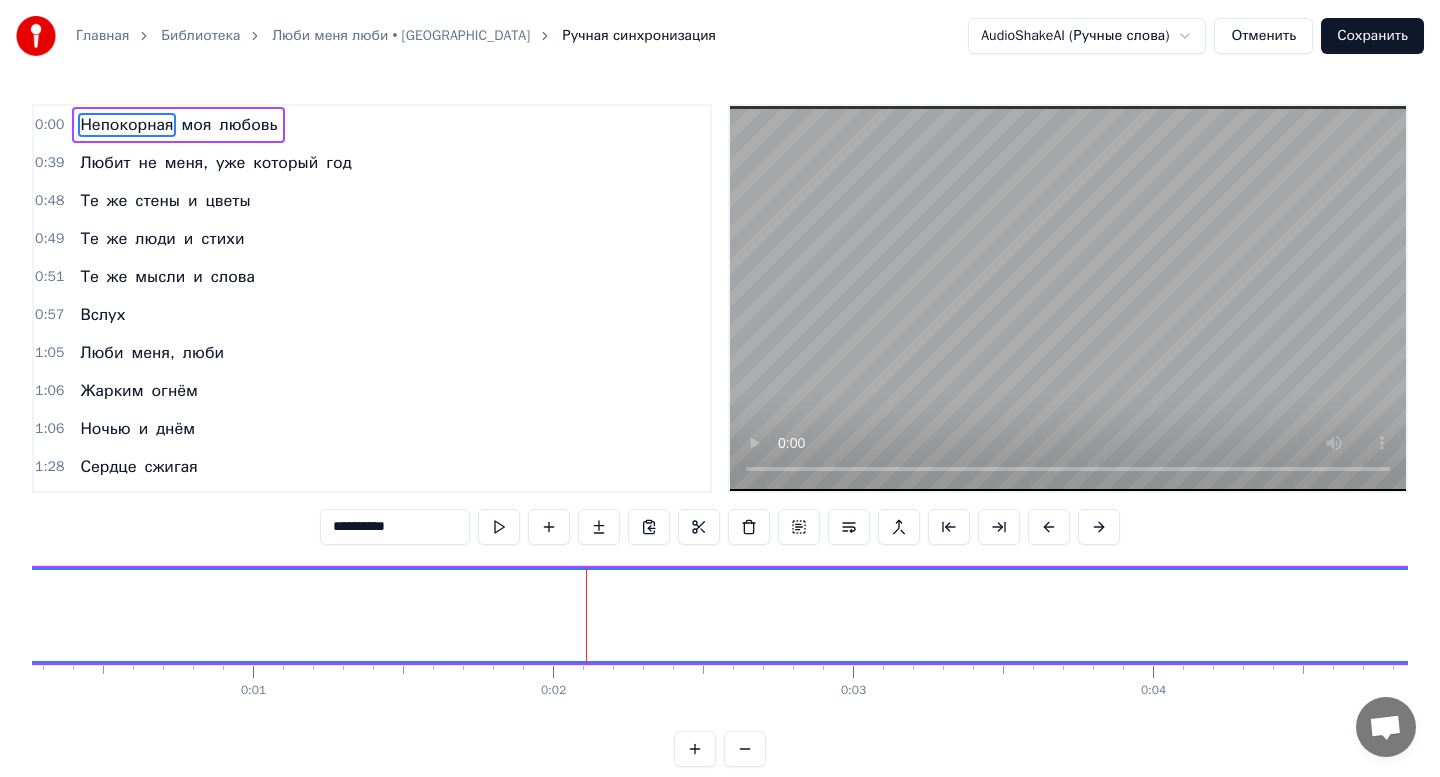 drag, startPoint x: 910, startPoint y: 634, endPoint x: 385, endPoint y: 639, distance: 525.0238 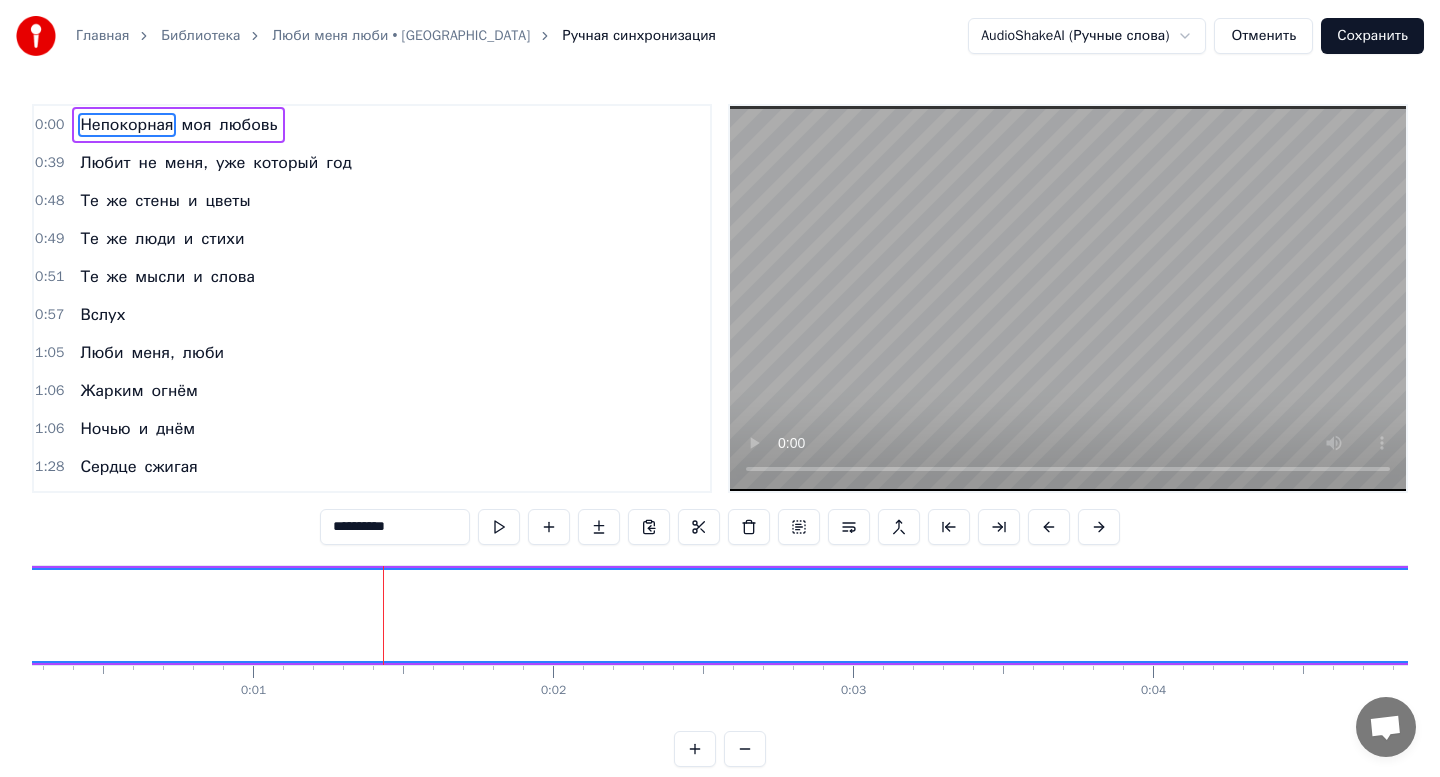 click on "Непокорная" at bounding box center [2037, 615] 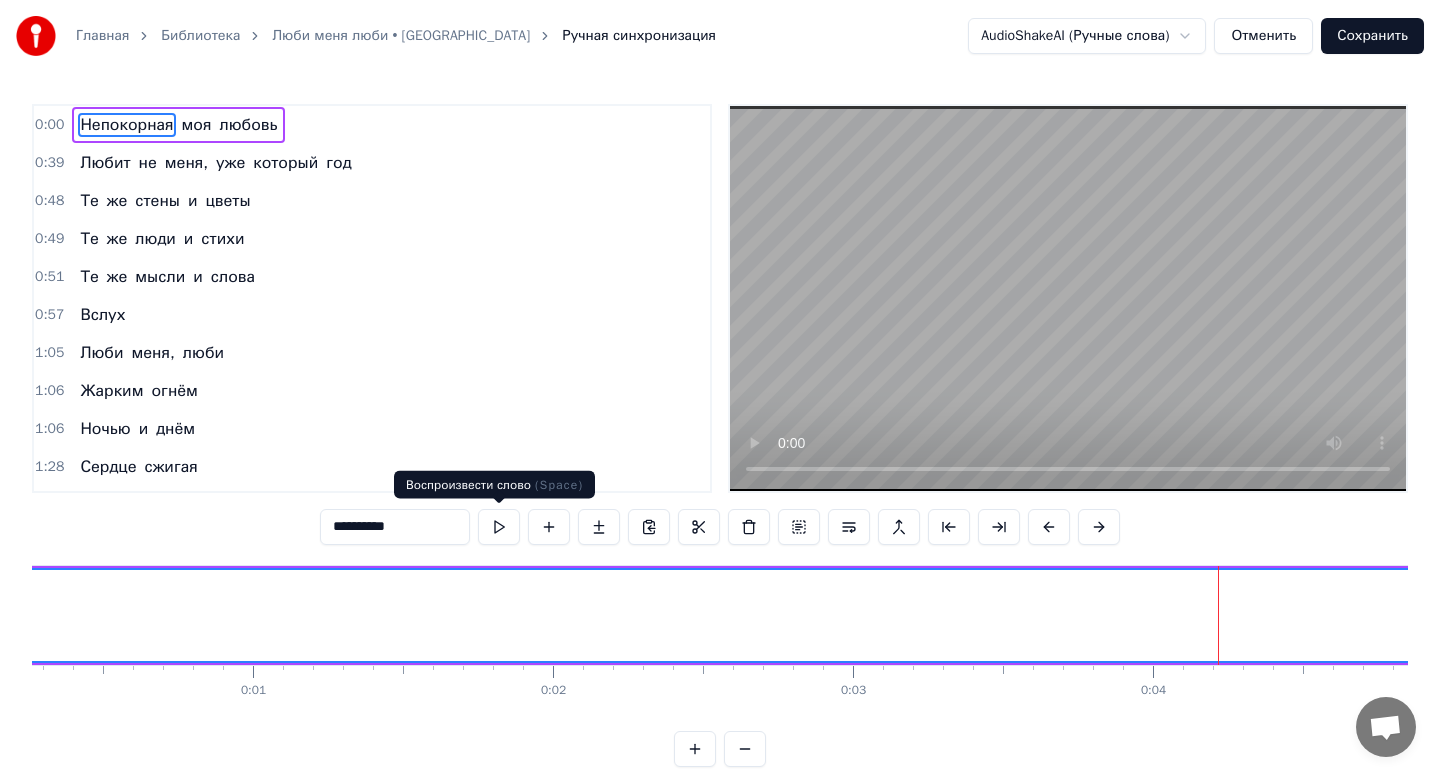 click at bounding box center [499, 527] 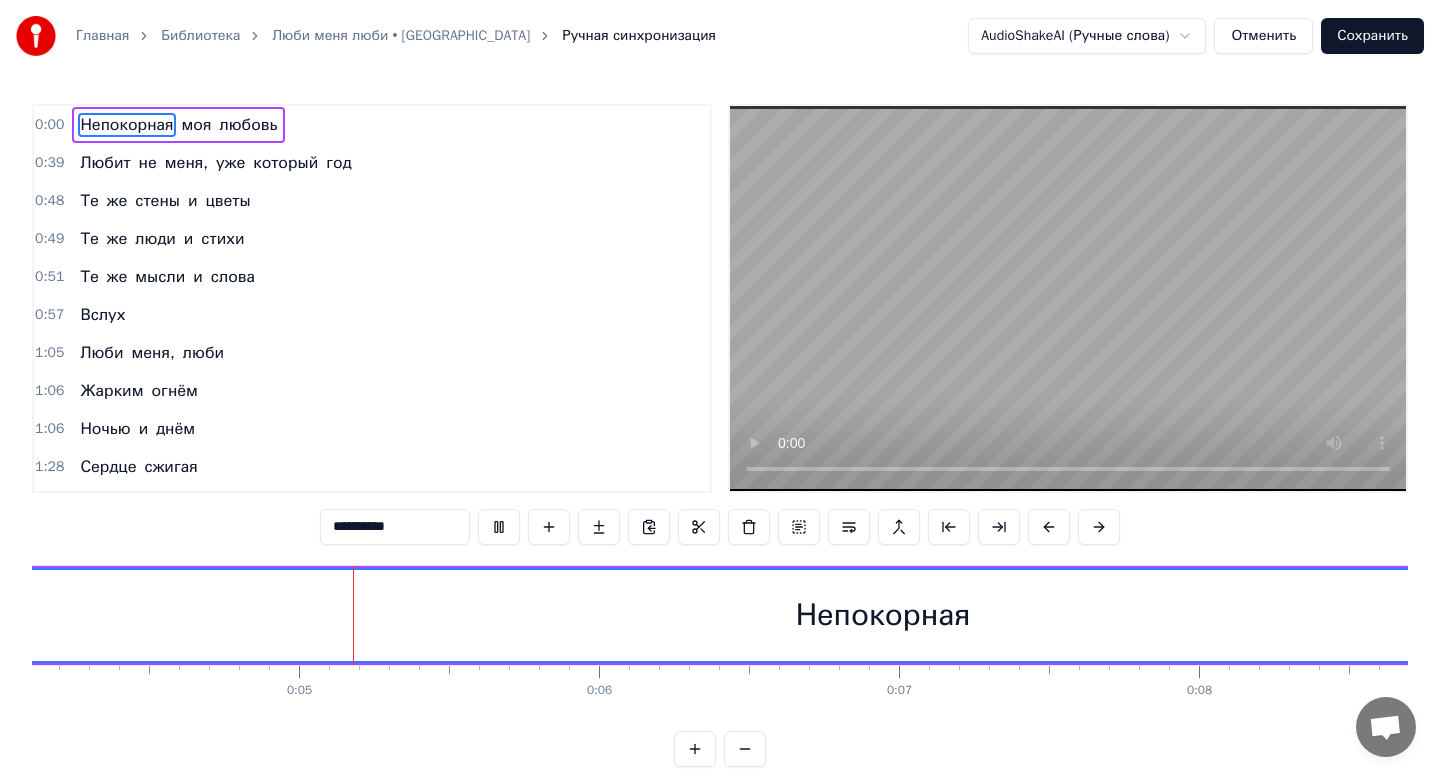 scroll, scrollTop: 0, scrollLeft: 1239, axis: horizontal 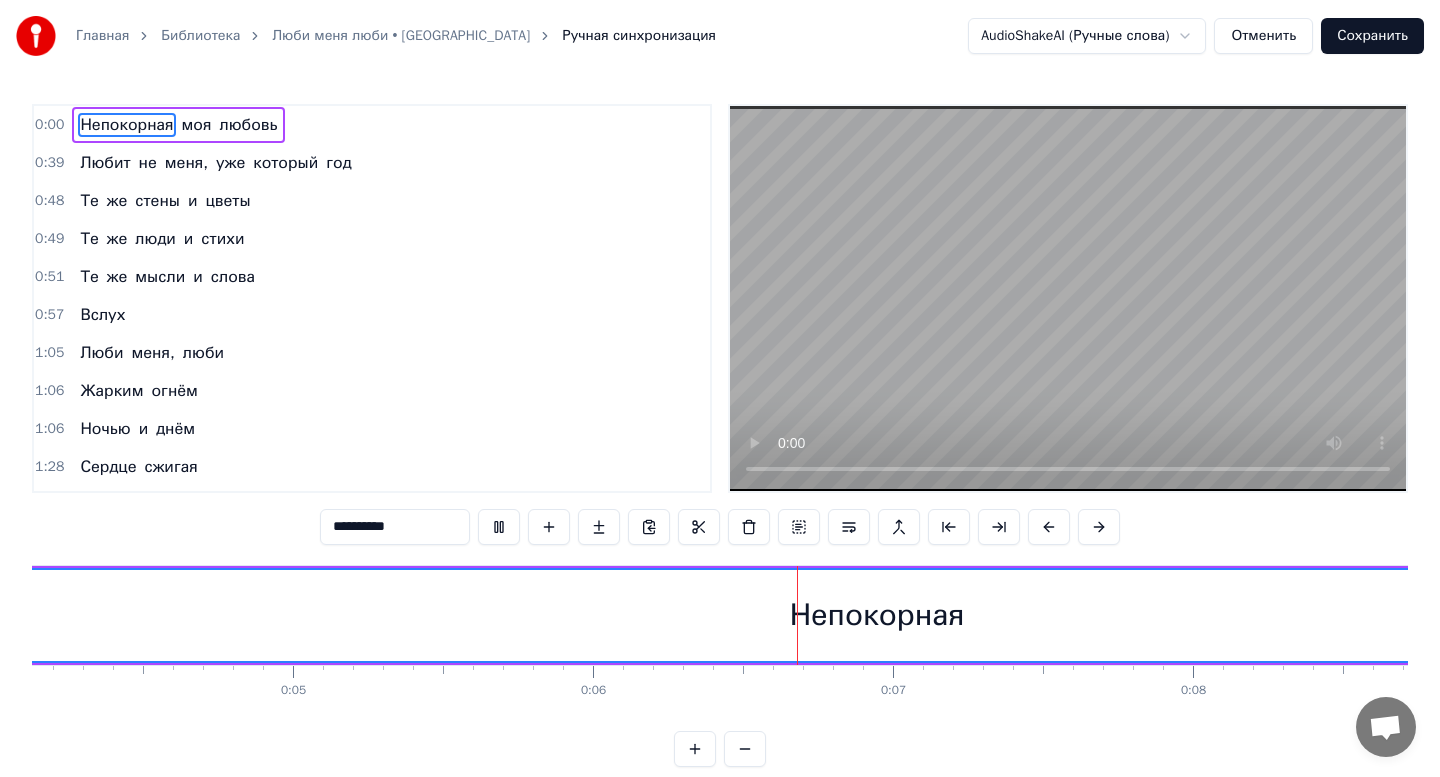 click at bounding box center (499, 527) 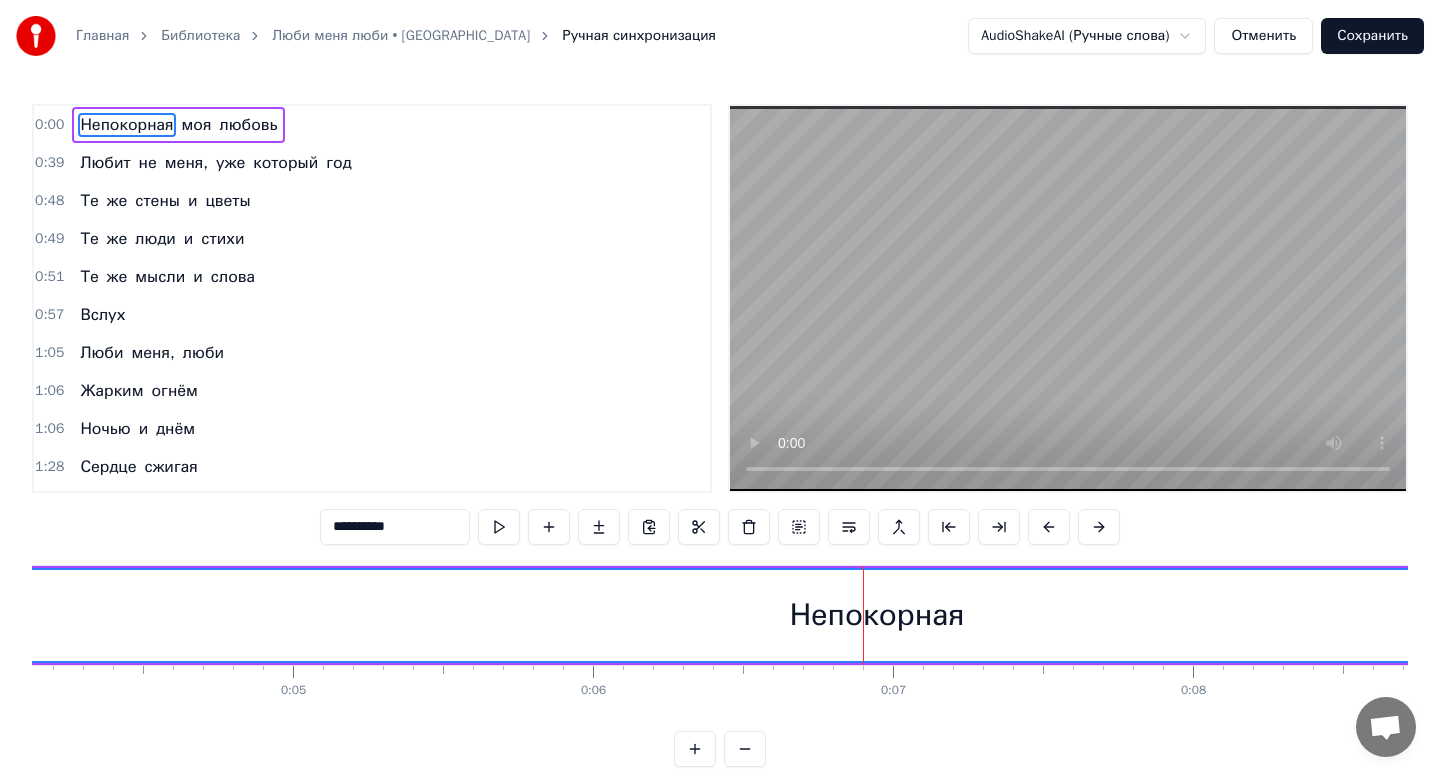 click on "Непокорная" at bounding box center (877, 615) 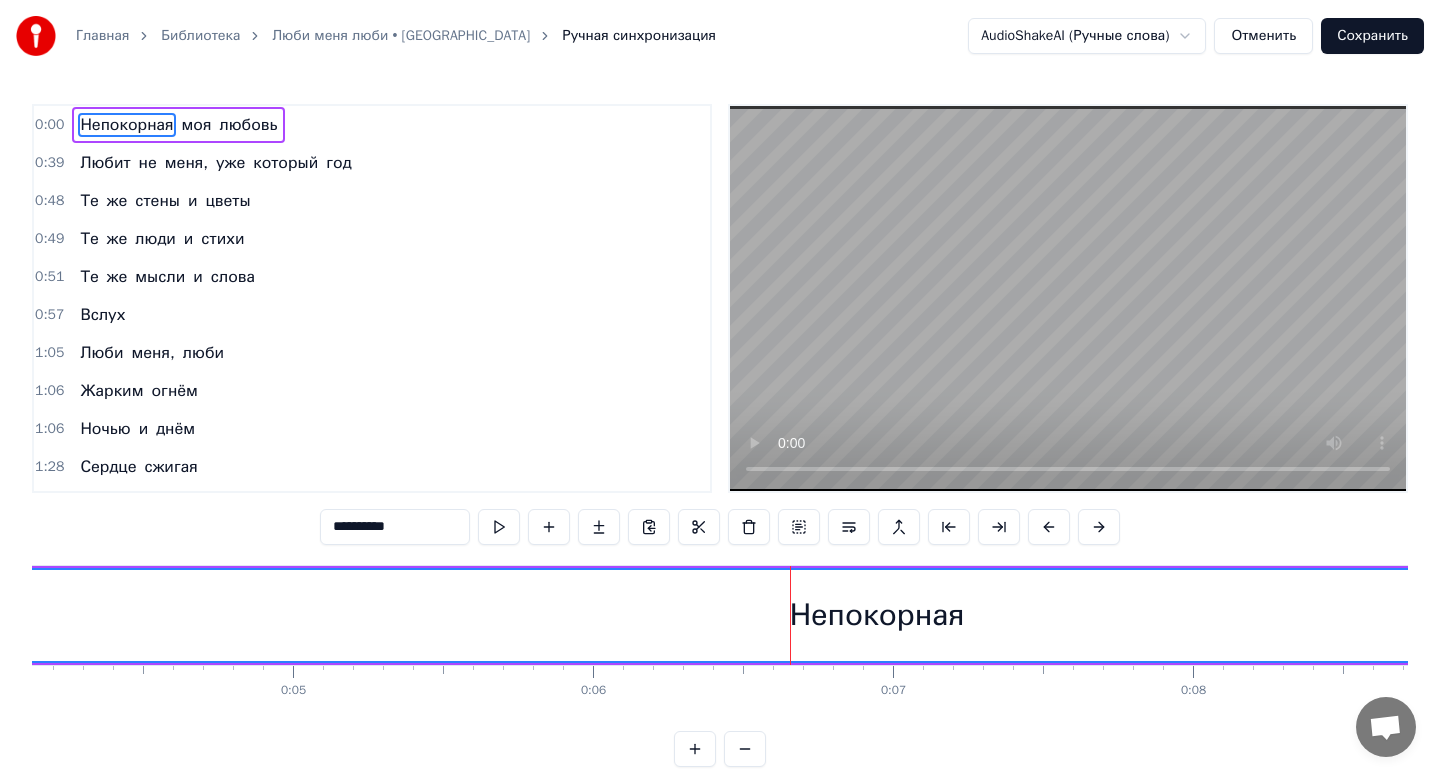 click on "0:00" at bounding box center [49, 125] 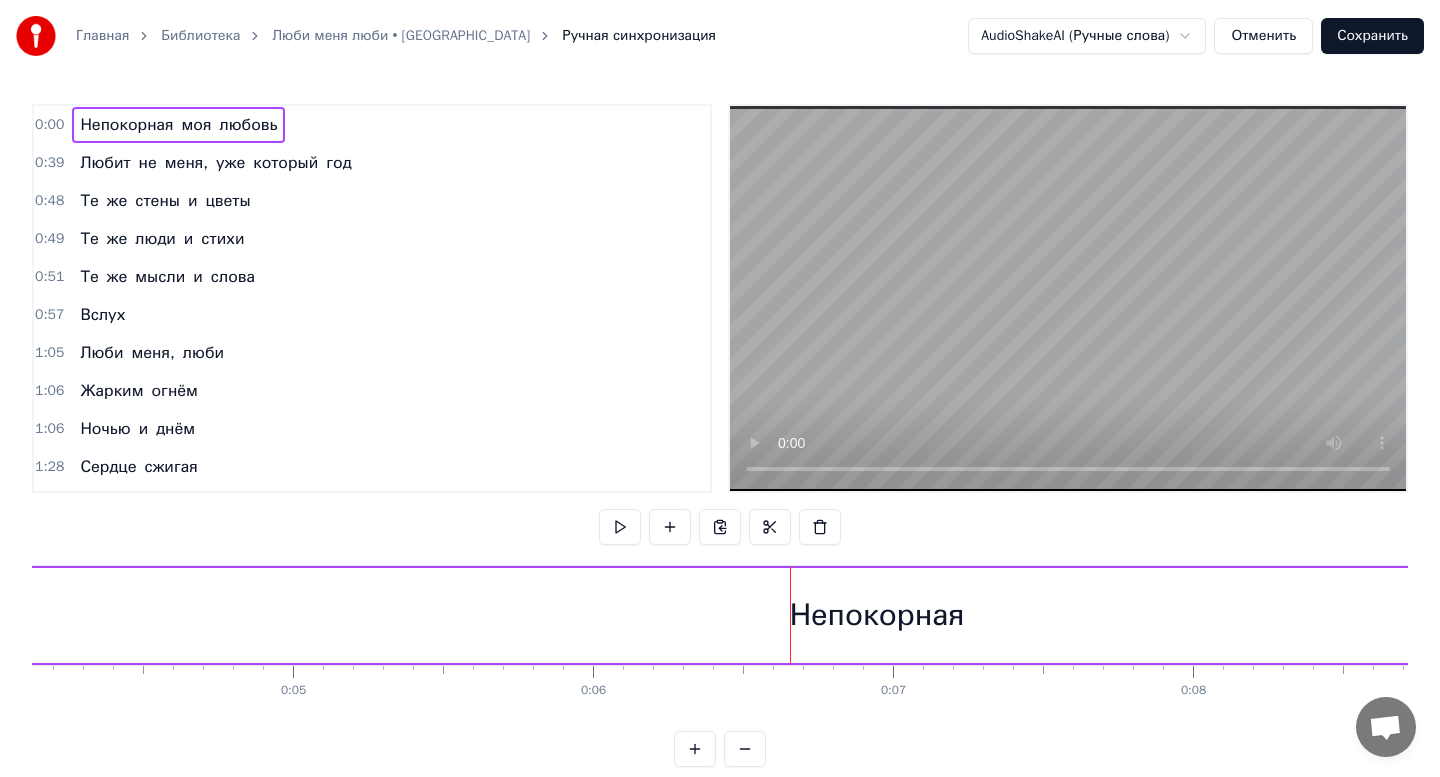 click at bounding box center (1068, 298) 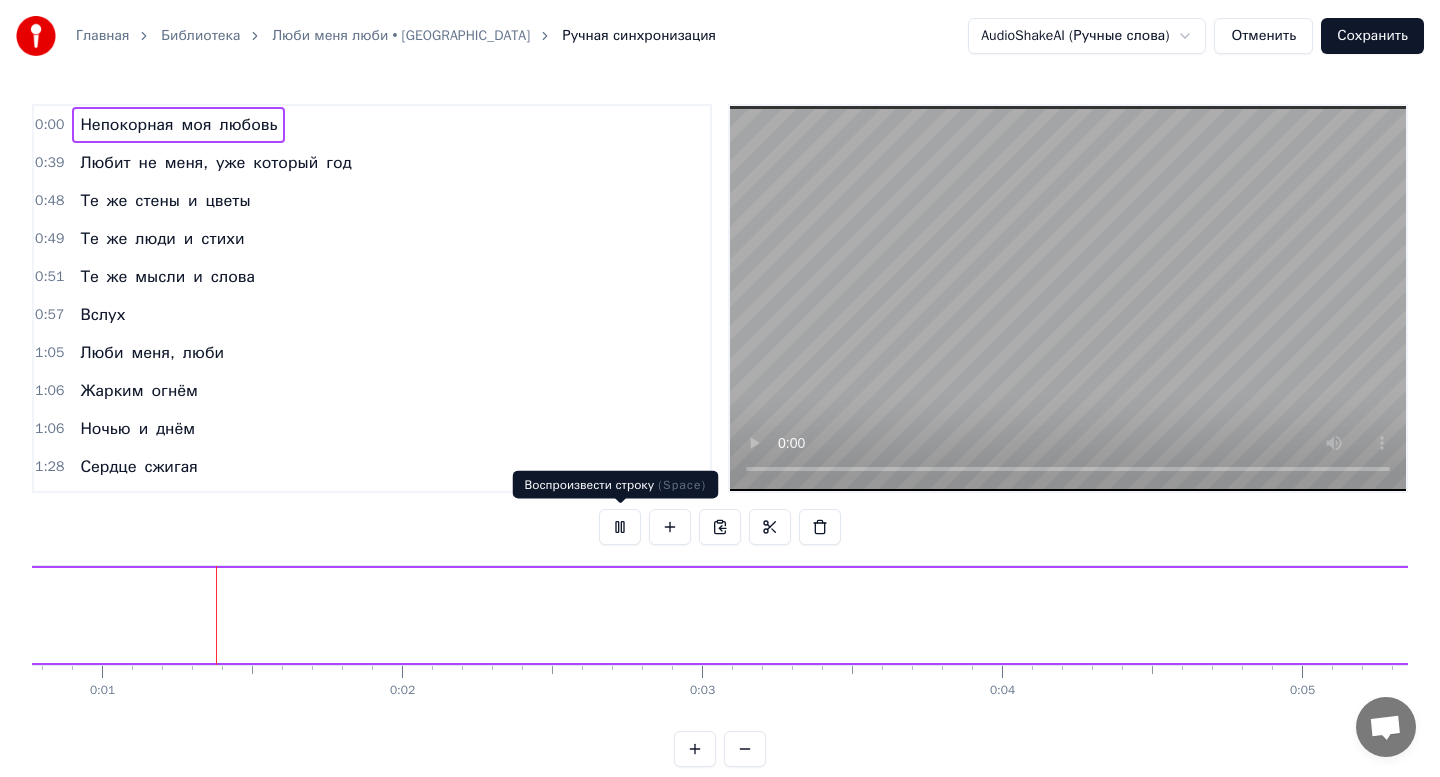 scroll, scrollTop: 0, scrollLeft: 206, axis: horizontal 